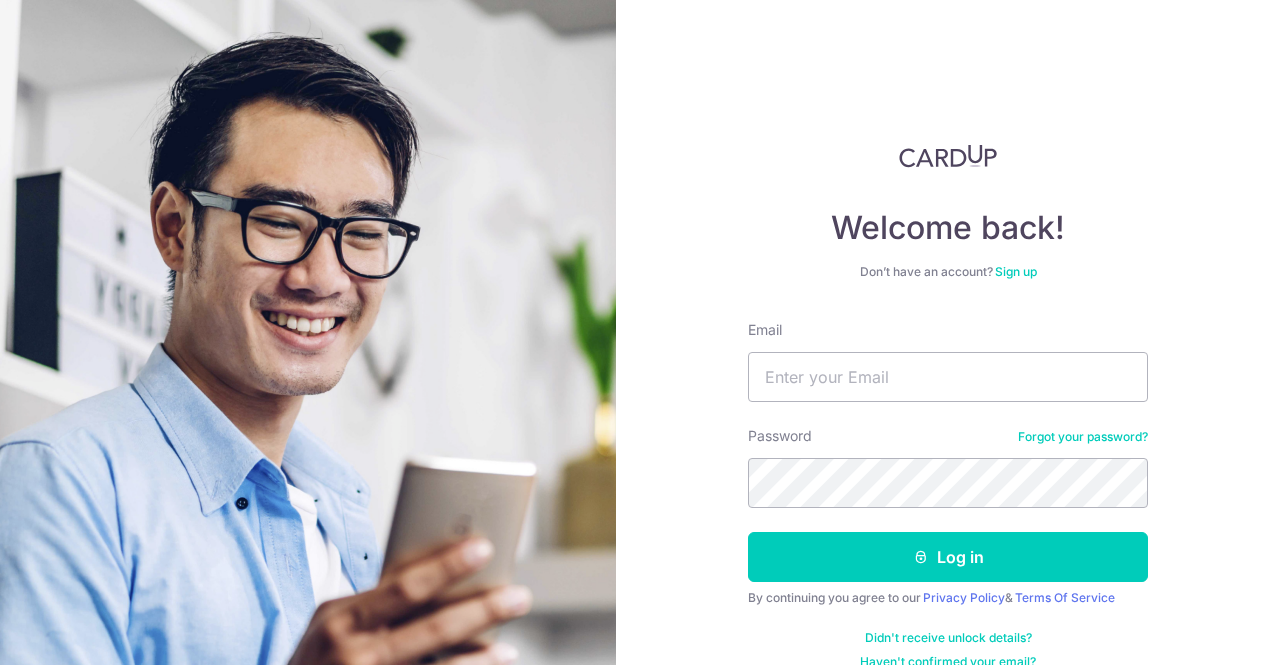 scroll, scrollTop: 0, scrollLeft: 0, axis: both 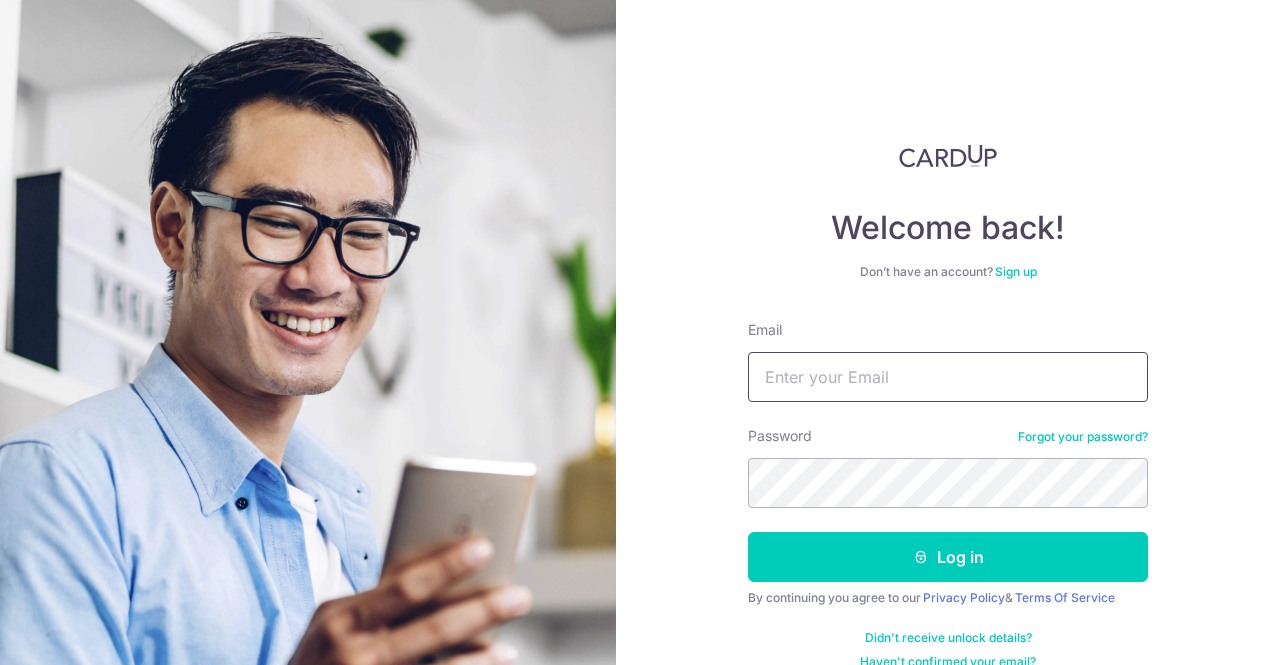click on "Email" at bounding box center (948, 377) 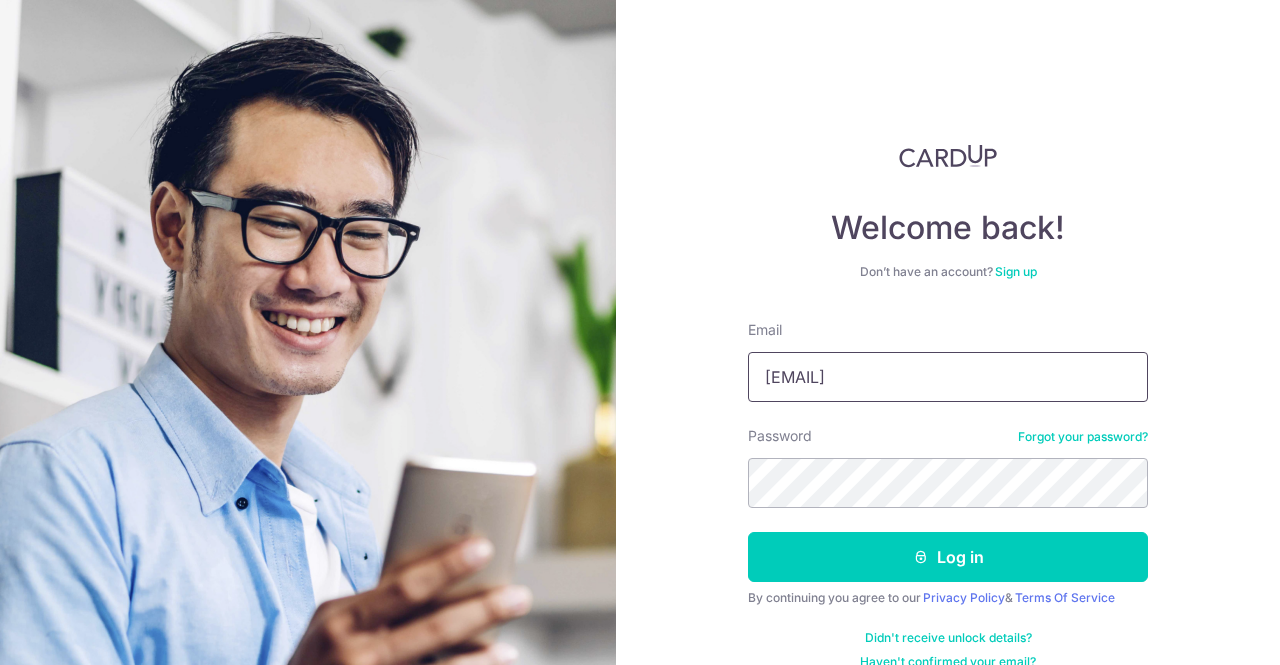 type on "[EMAIL]" 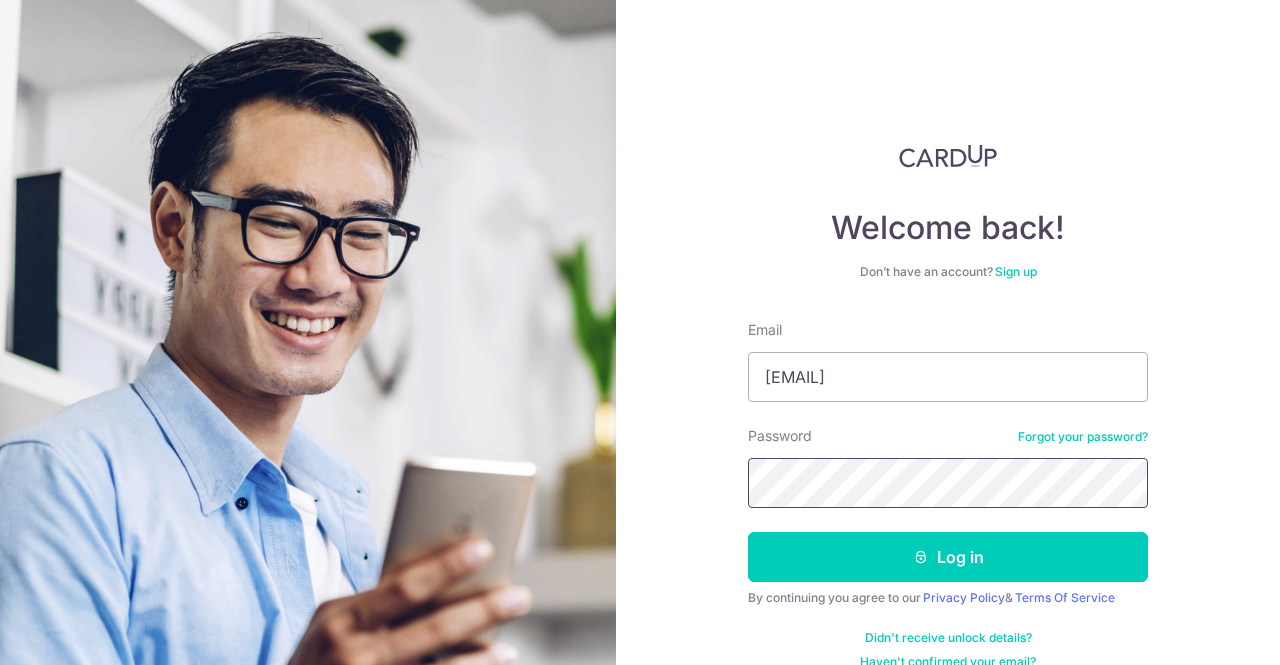 click on "Log in" at bounding box center (948, 557) 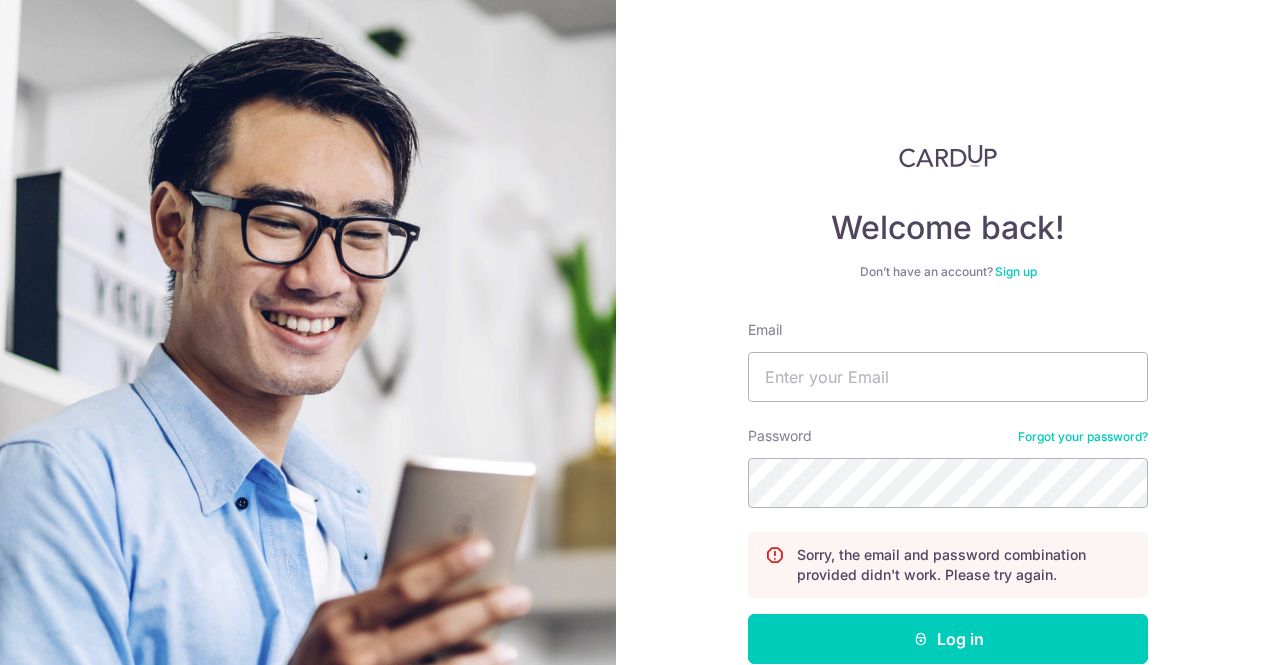 scroll, scrollTop: 0, scrollLeft: 0, axis: both 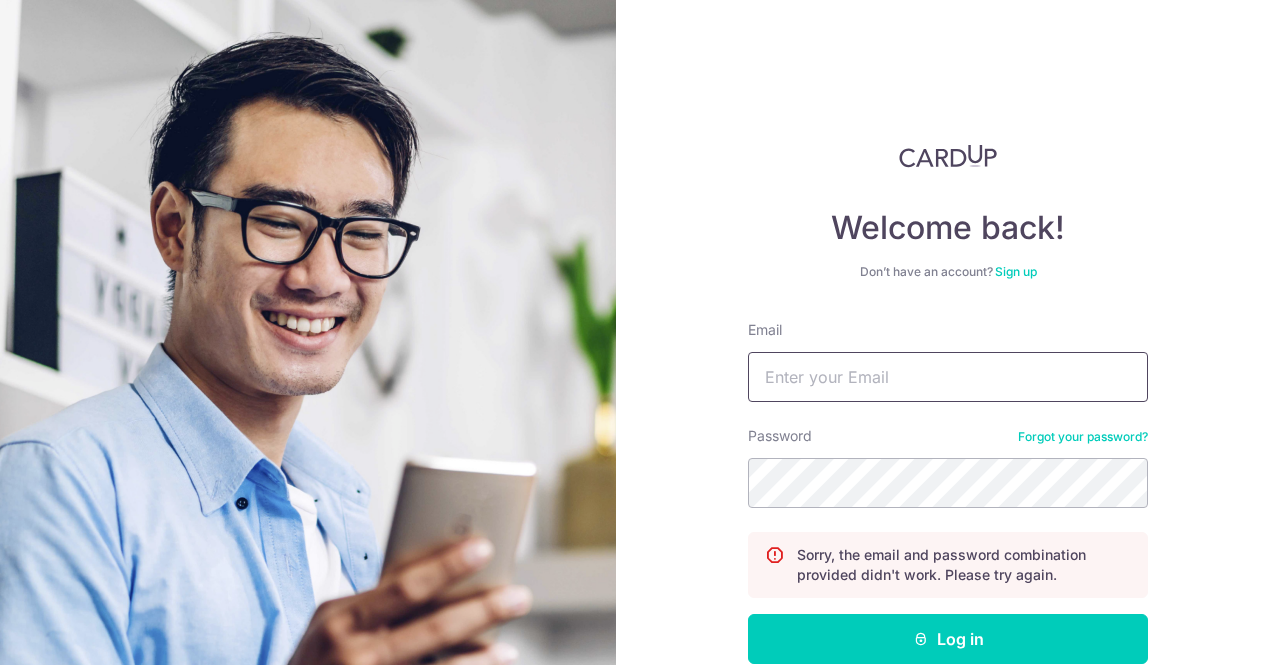 click on "Email" at bounding box center [948, 377] 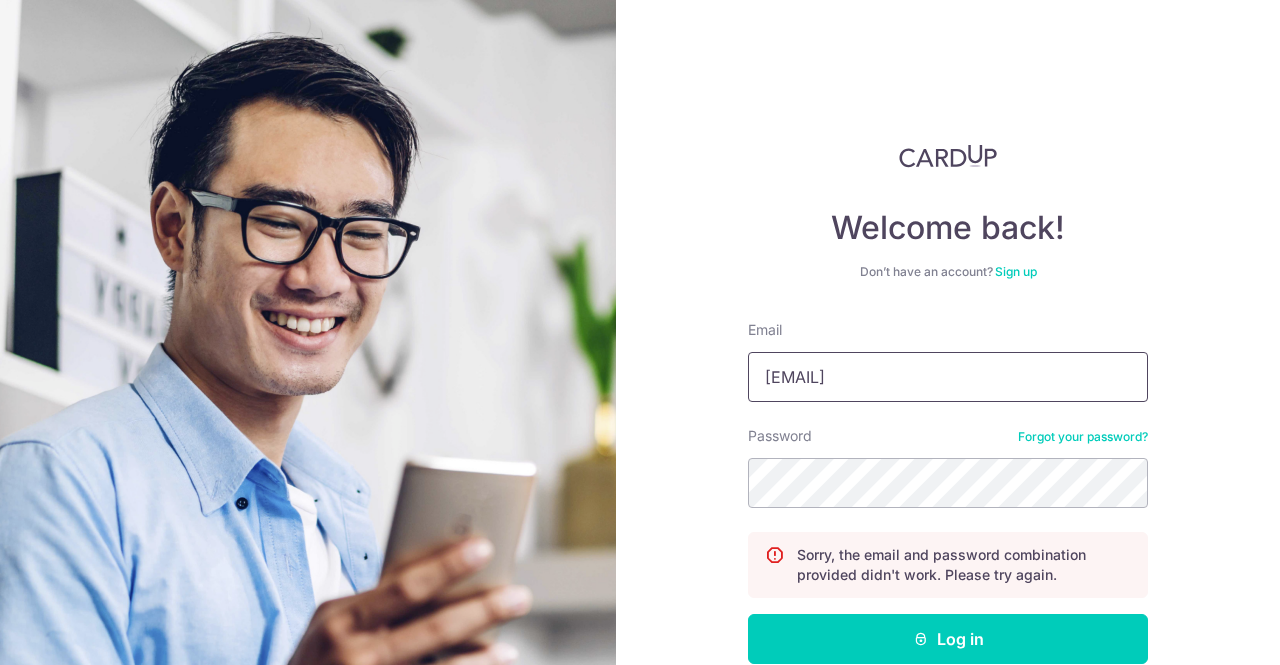 type on "[EMAIL]" 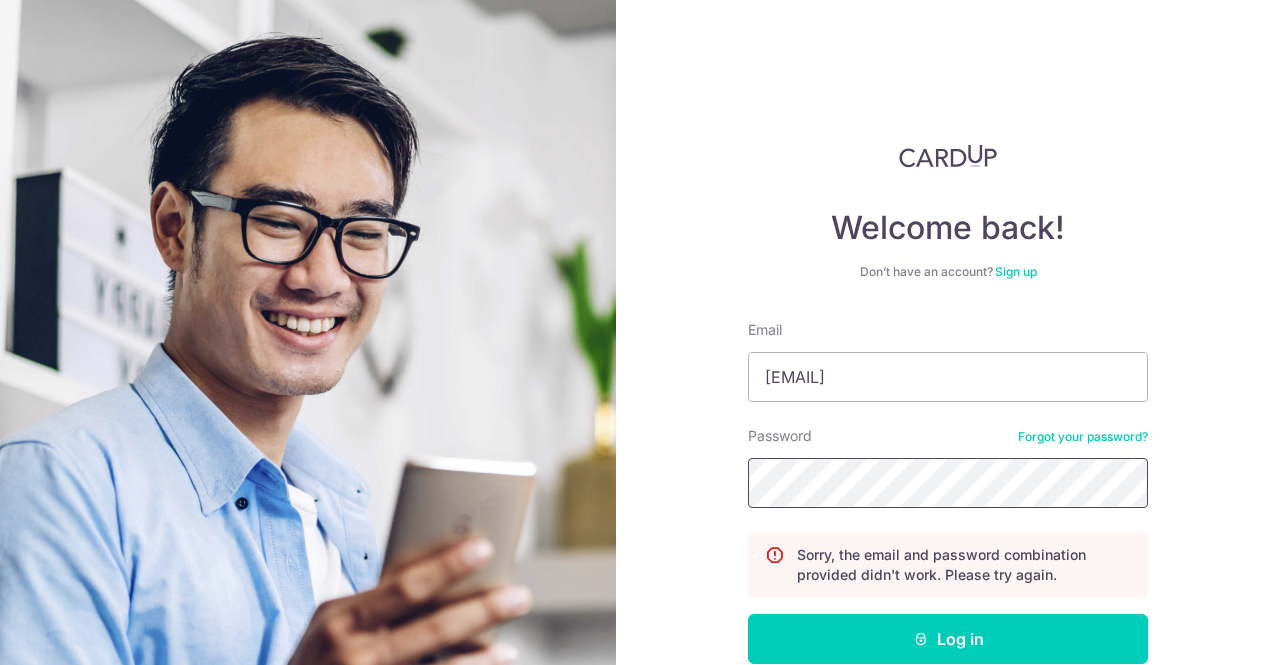 click on "Log in" at bounding box center (948, 639) 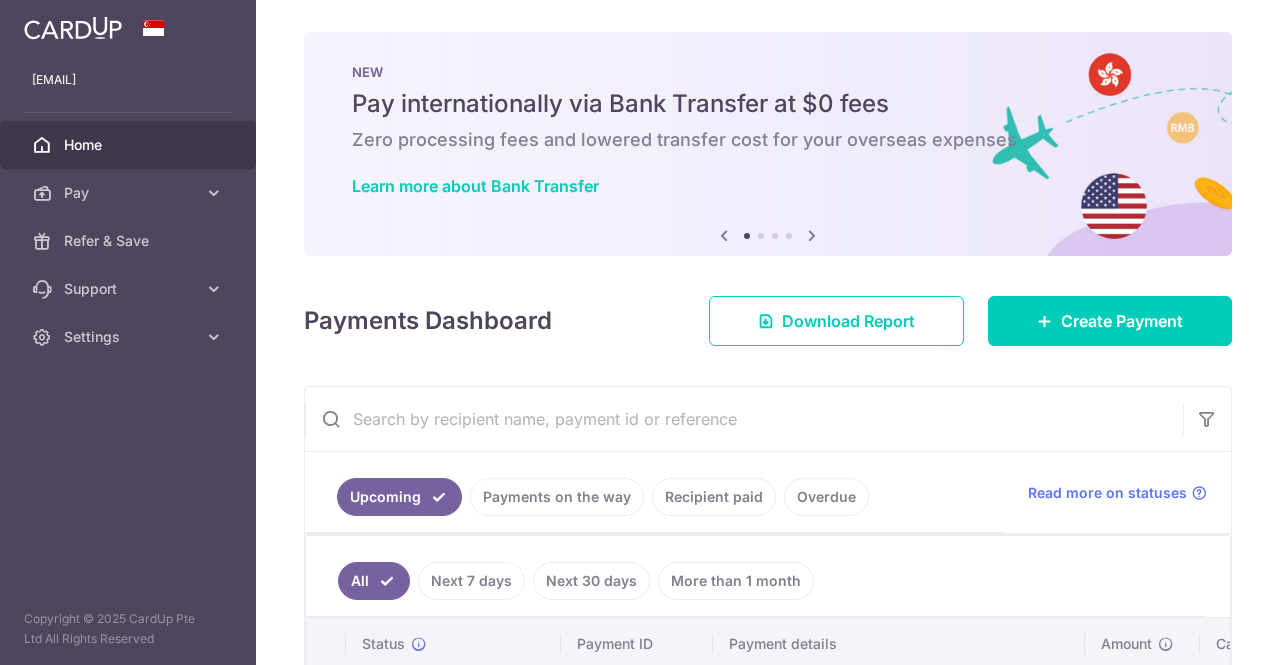 scroll, scrollTop: 0, scrollLeft: 0, axis: both 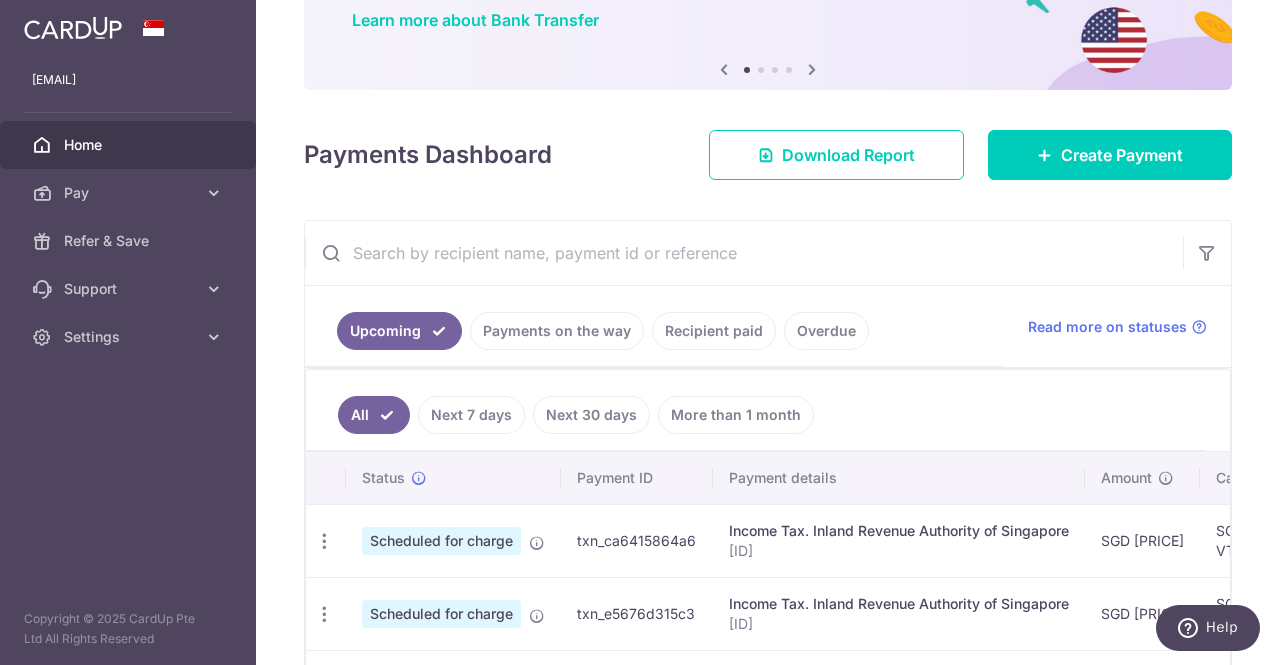 click on "Overdue" at bounding box center [826, 331] 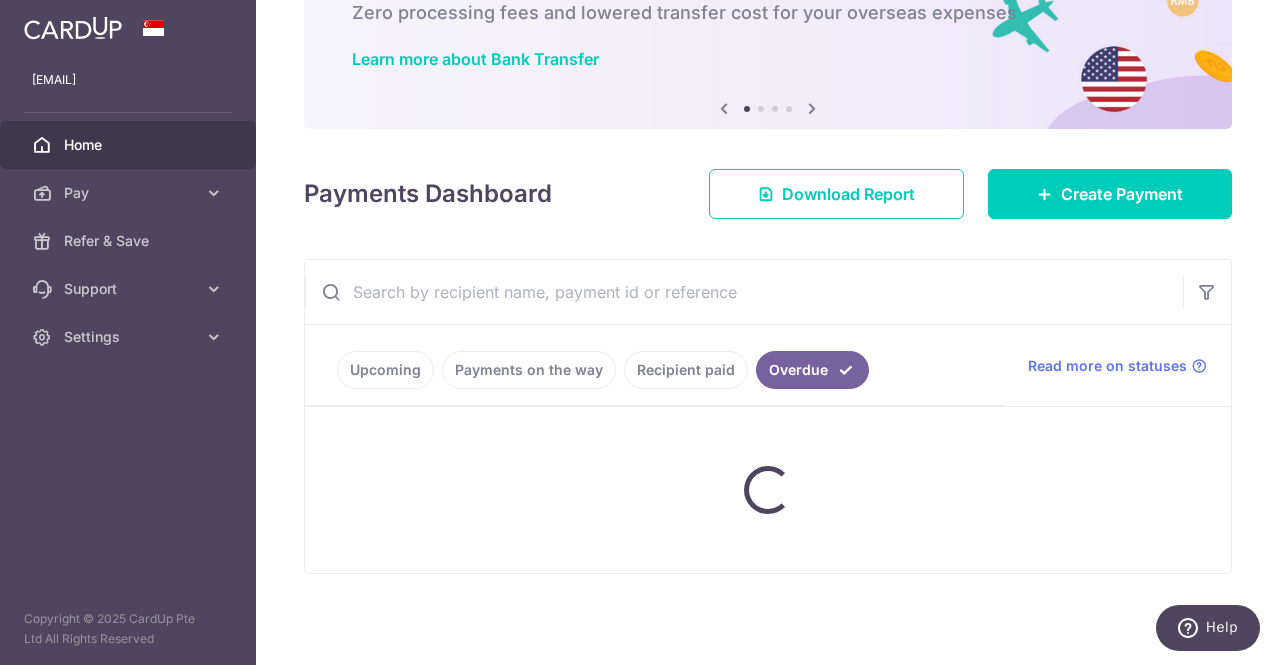 scroll, scrollTop: 166, scrollLeft: 0, axis: vertical 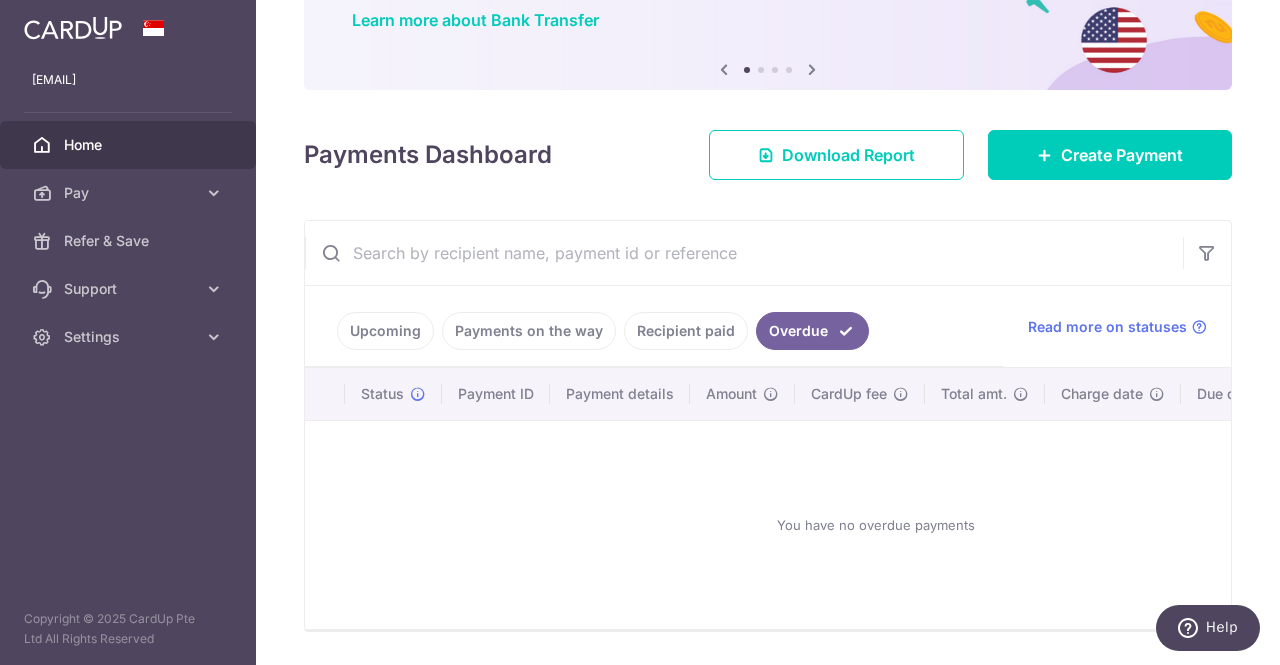 click on "Recipient paid" at bounding box center [686, 331] 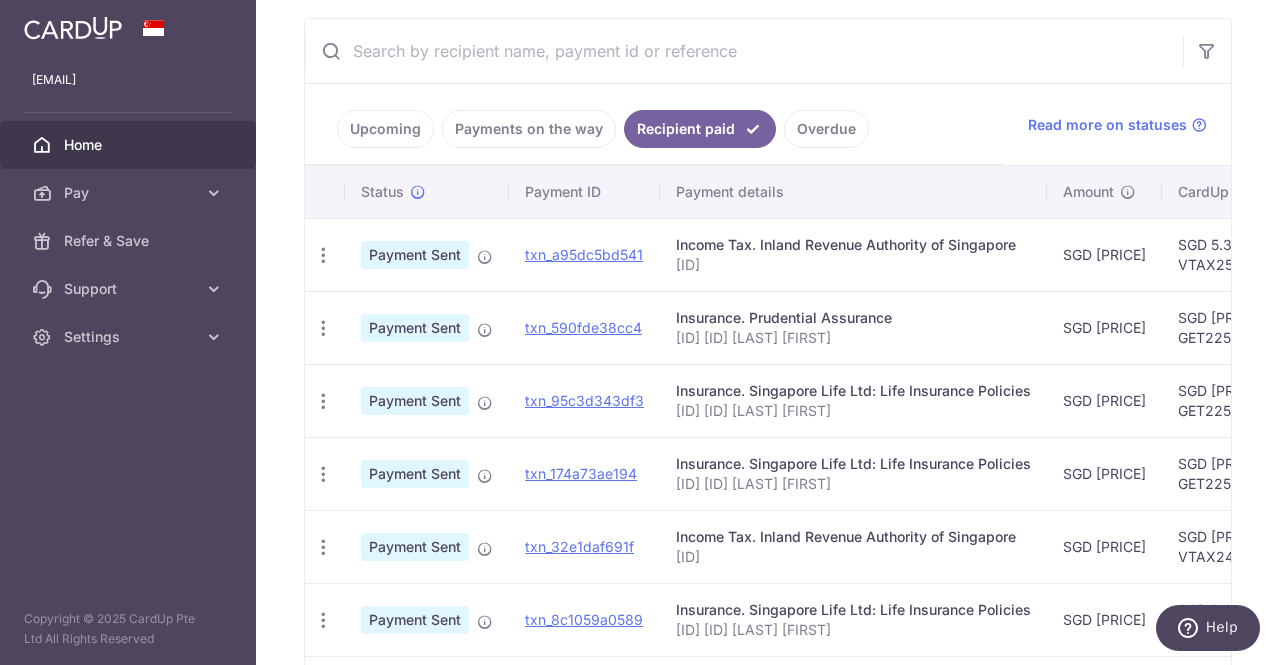 scroll, scrollTop: 369, scrollLeft: 0, axis: vertical 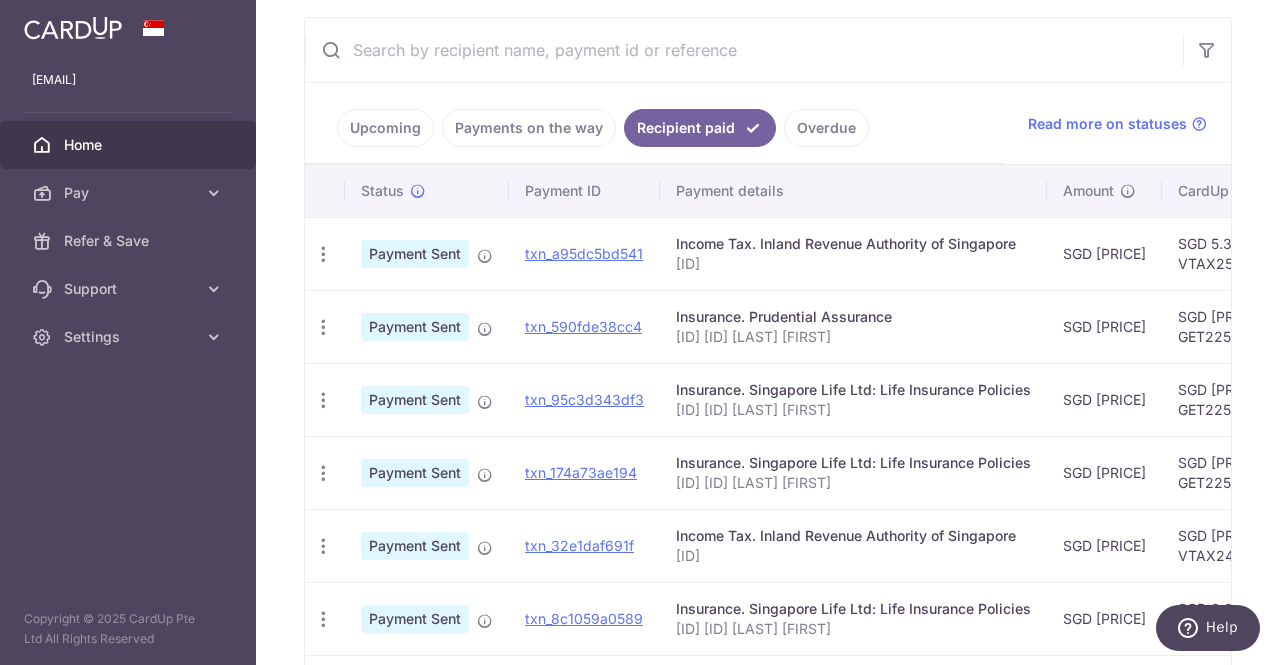 drag, startPoint x: 671, startPoint y: 477, endPoint x: 972, endPoint y: 474, distance: 301.01495 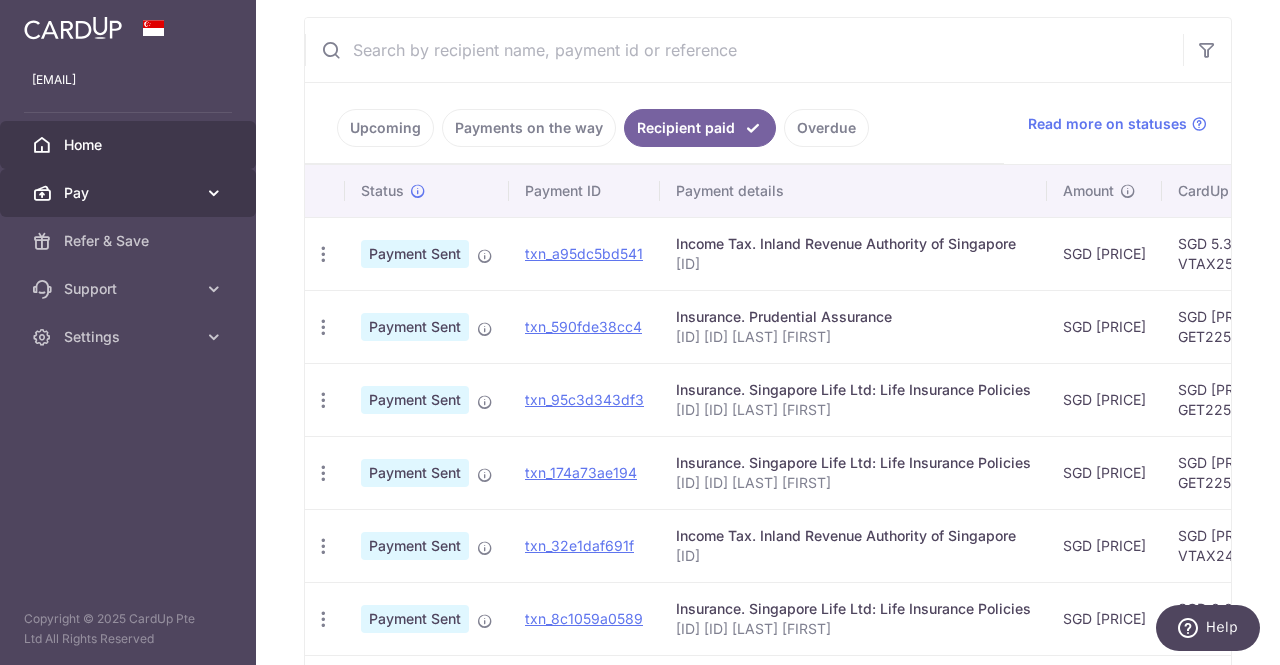 click on "Pay" at bounding box center [130, 193] 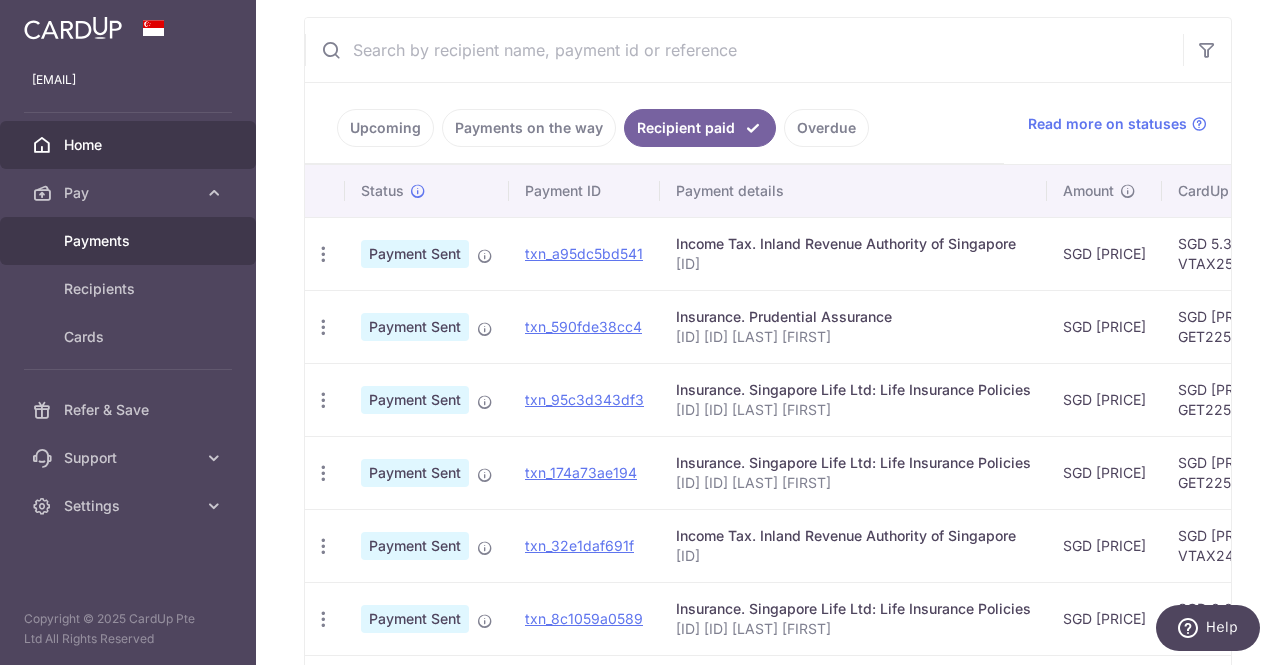 click on "Payments" at bounding box center [130, 241] 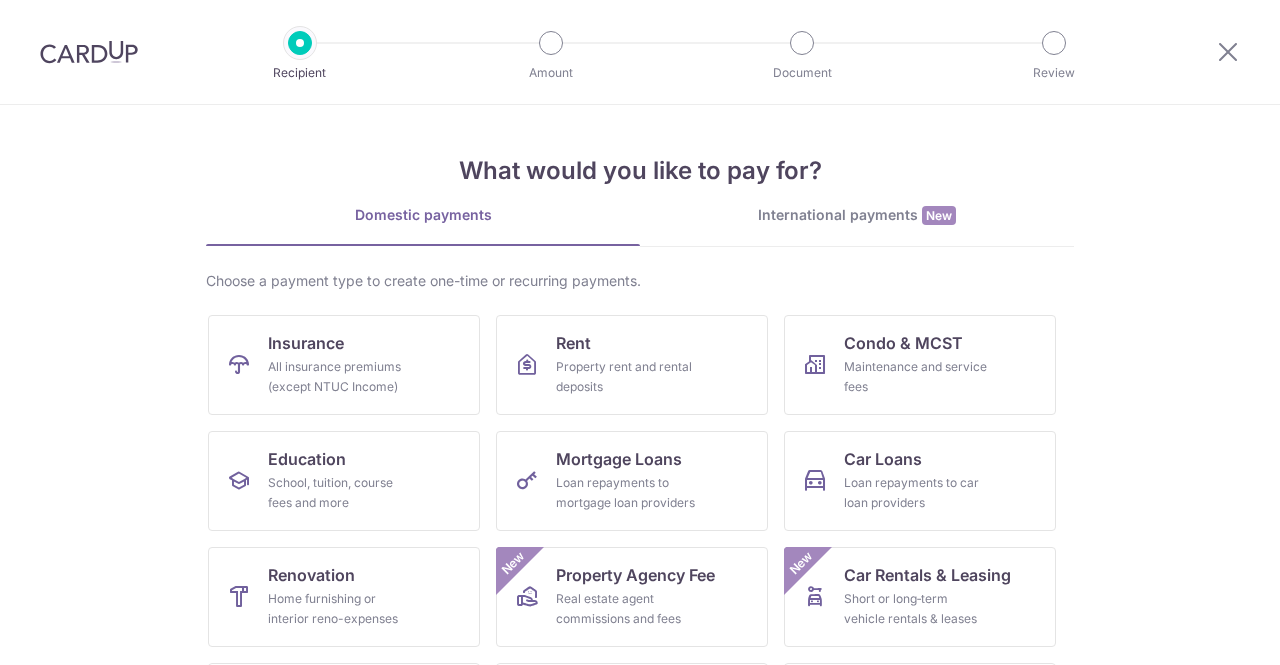 scroll, scrollTop: 0, scrollLeft: 0, axis: both 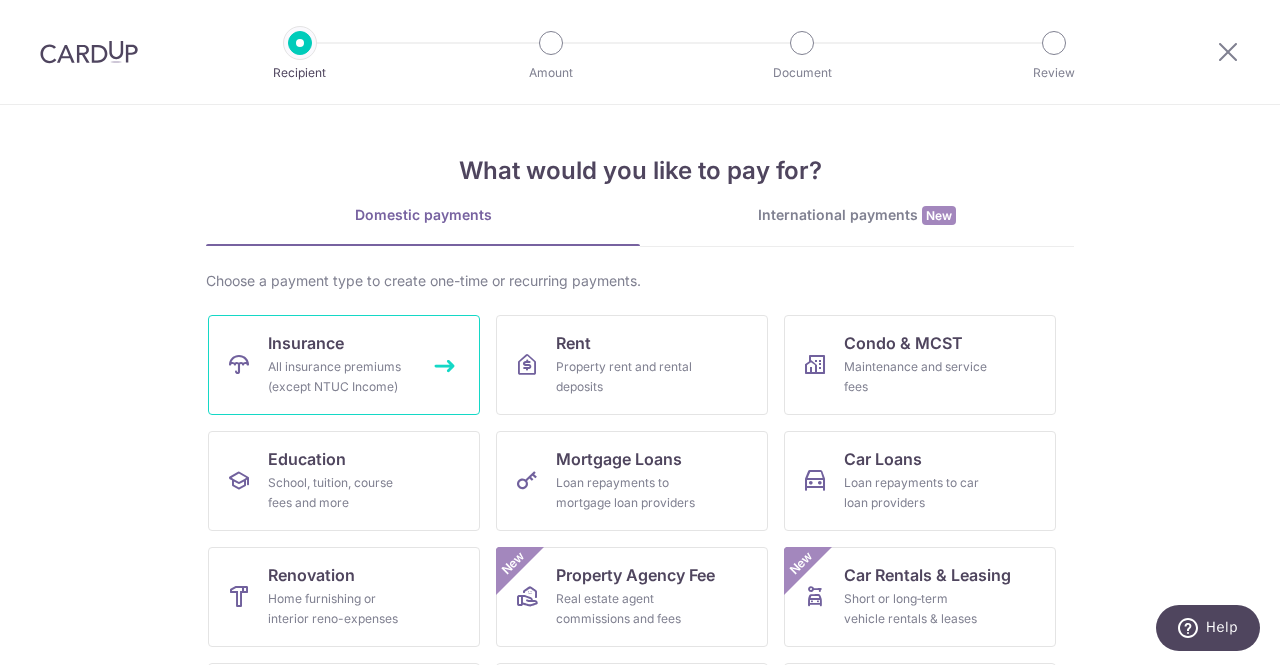 click on "Insurance" at bounding box center (306, 343) 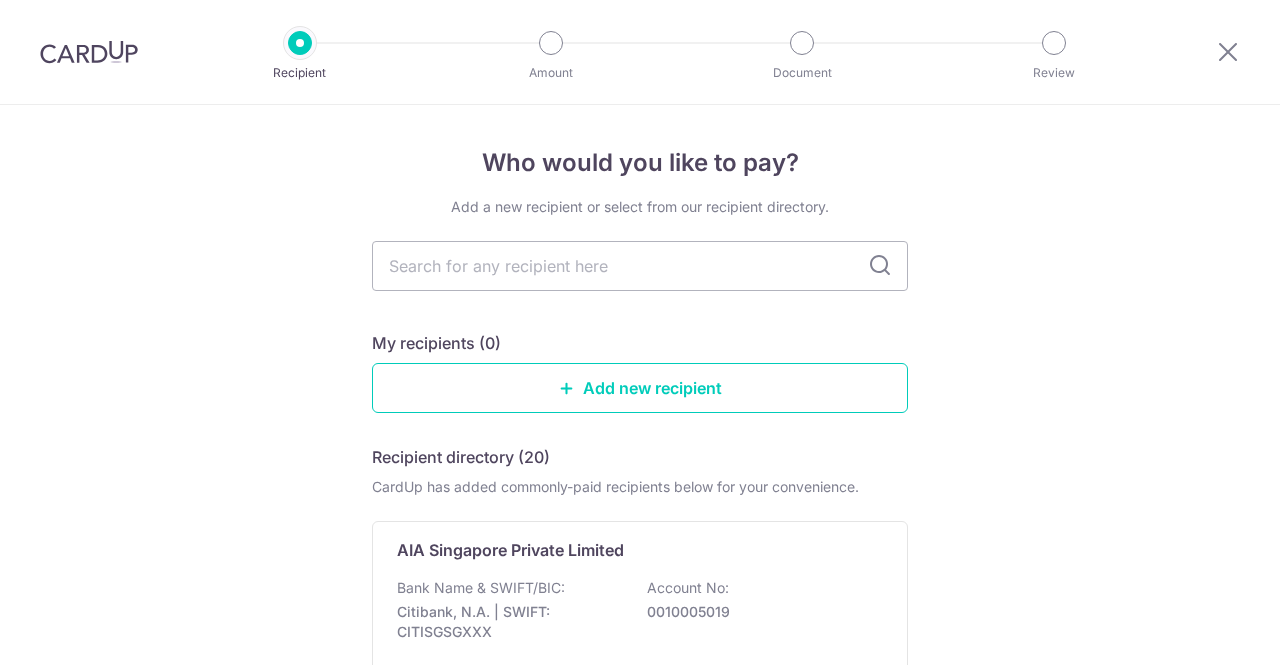 scroll, scrollTop: 0, scrollLeft: 0, axis: both 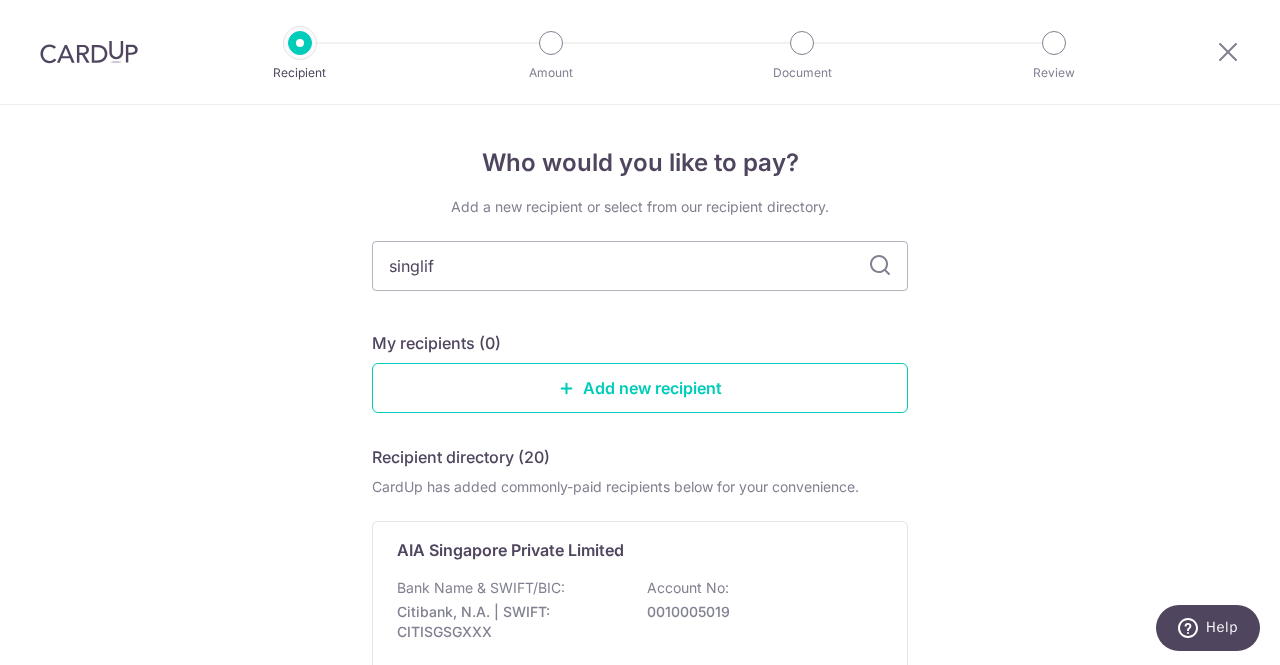type on "singlife" 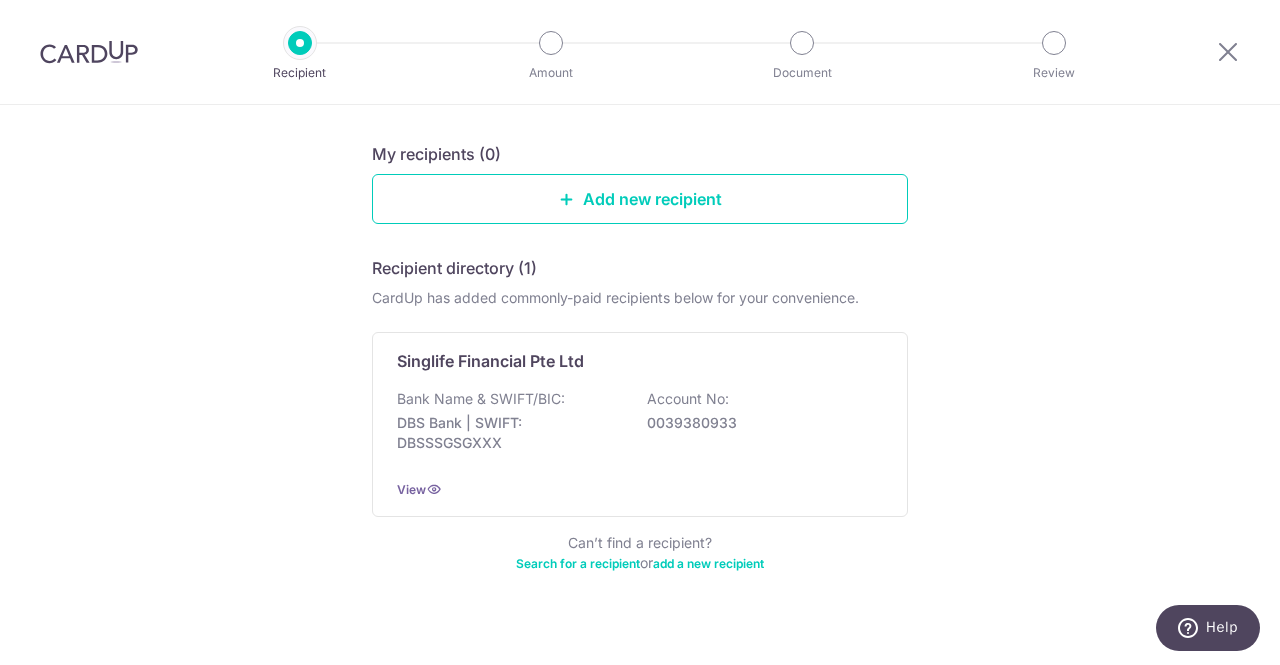 scroll, scrollTop: 190, scrollLeft: 0, axis: vertical 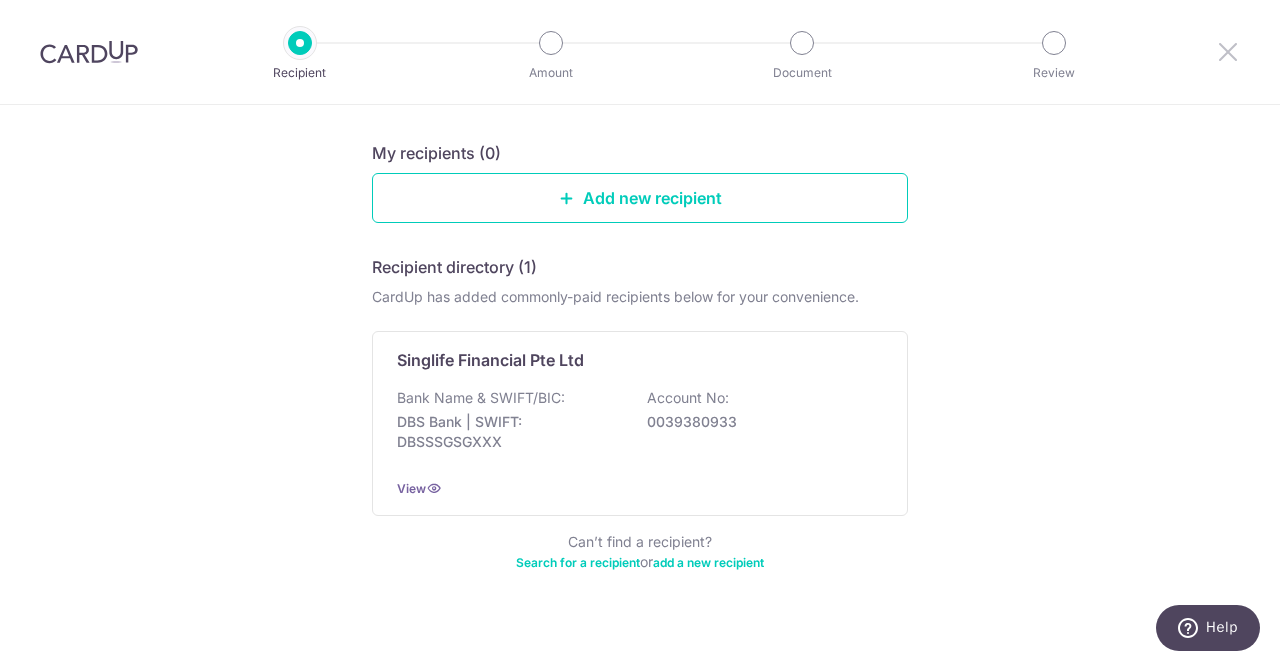 click at bounding box center (1228, 51) 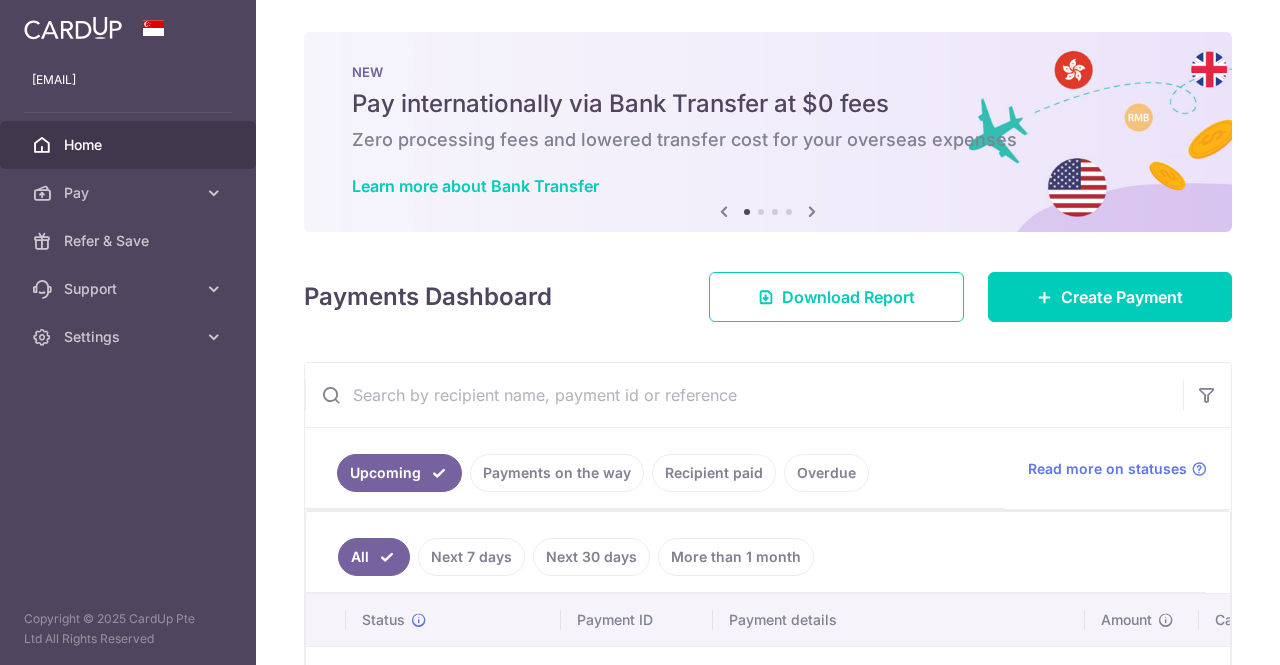 scroll, scrollTop: 0, scrollLeft: 0, axis: both 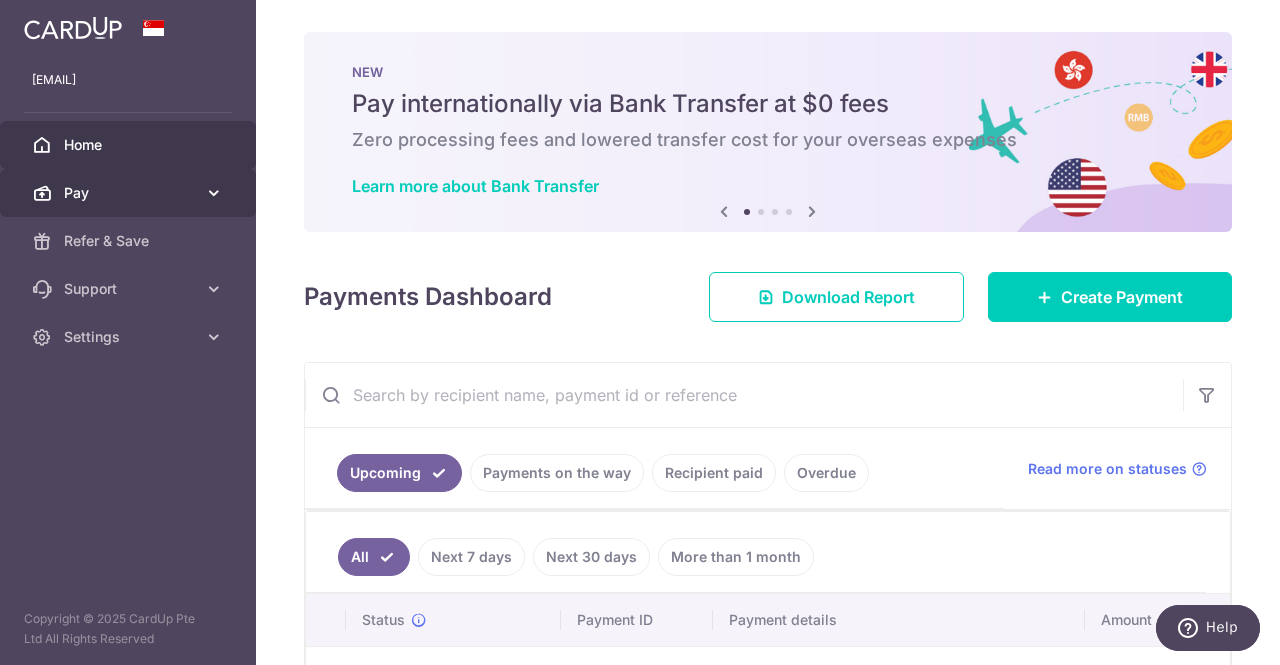 click on "Pay" at bounding box center [128, 193] 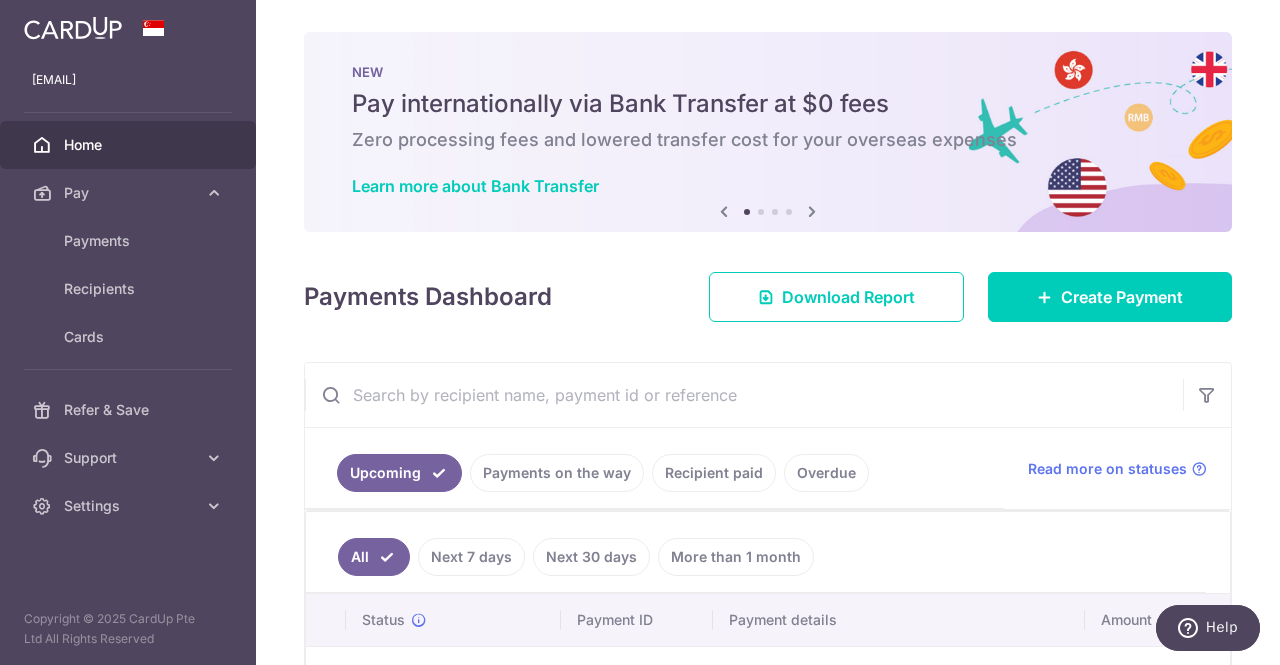 click on "Recipient paid" at bounding box center (714, 473) 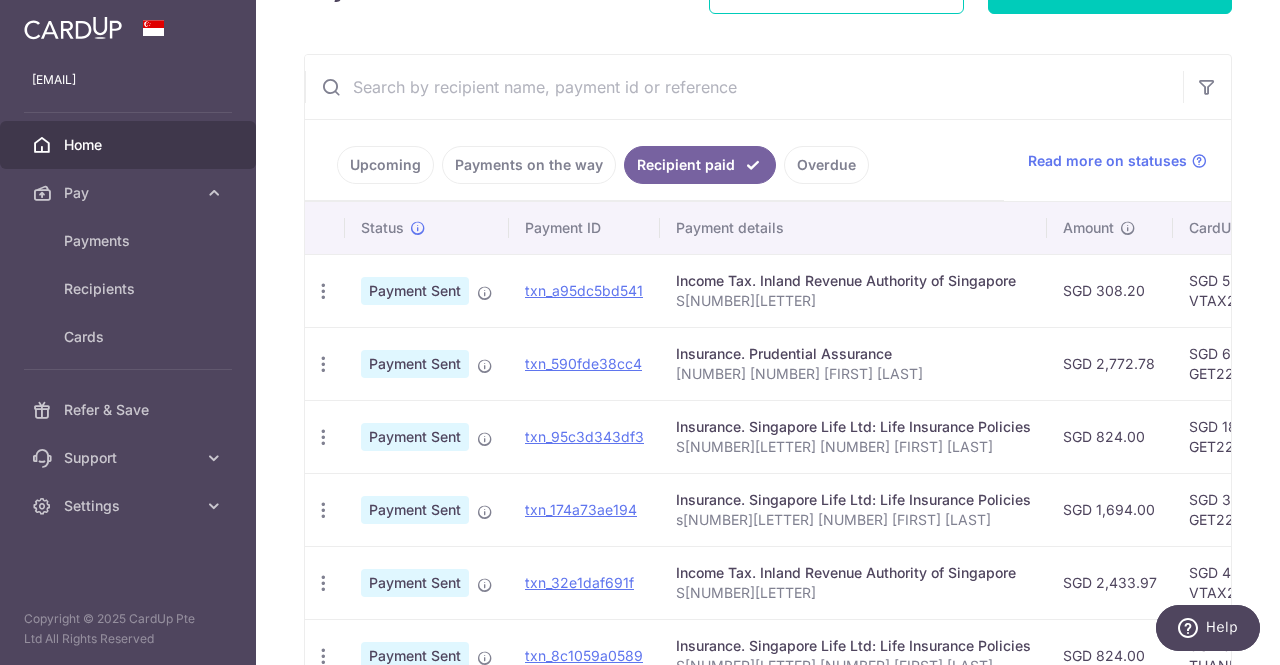 scroll, scrollTop: 309, scrollLeft: 0, axis: vertical 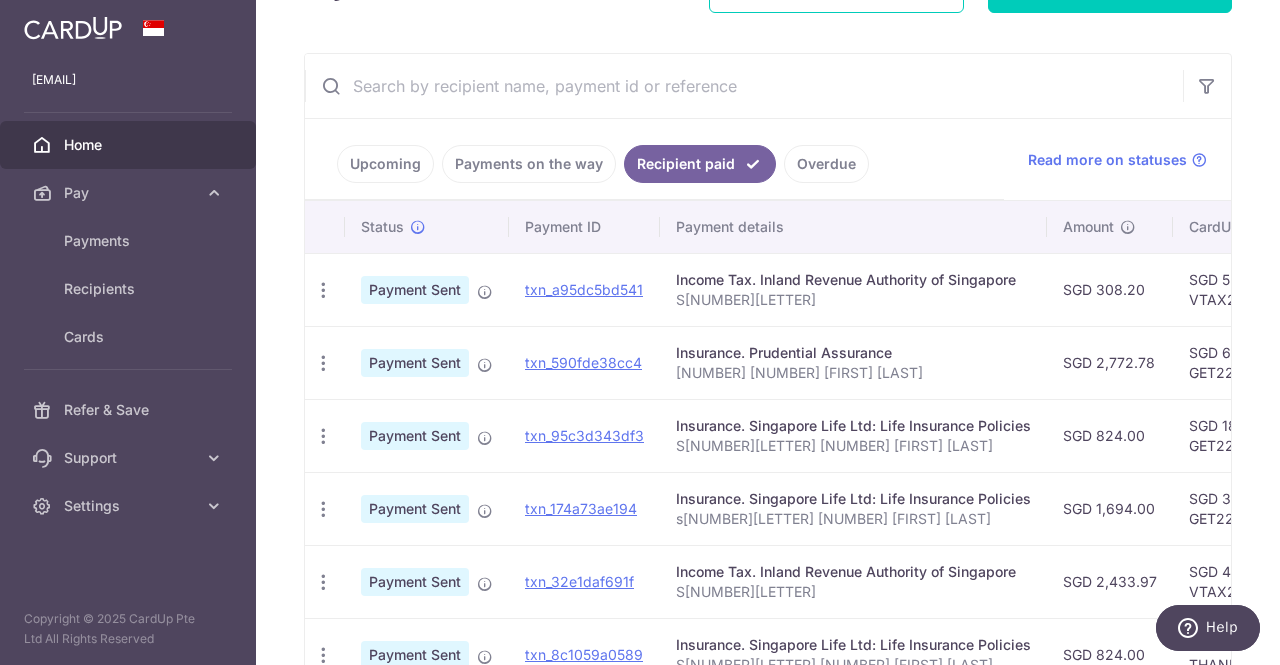 click on "[SSN] [PHONE] [FIRST] [LAST]" at bounding box center (853, 519) 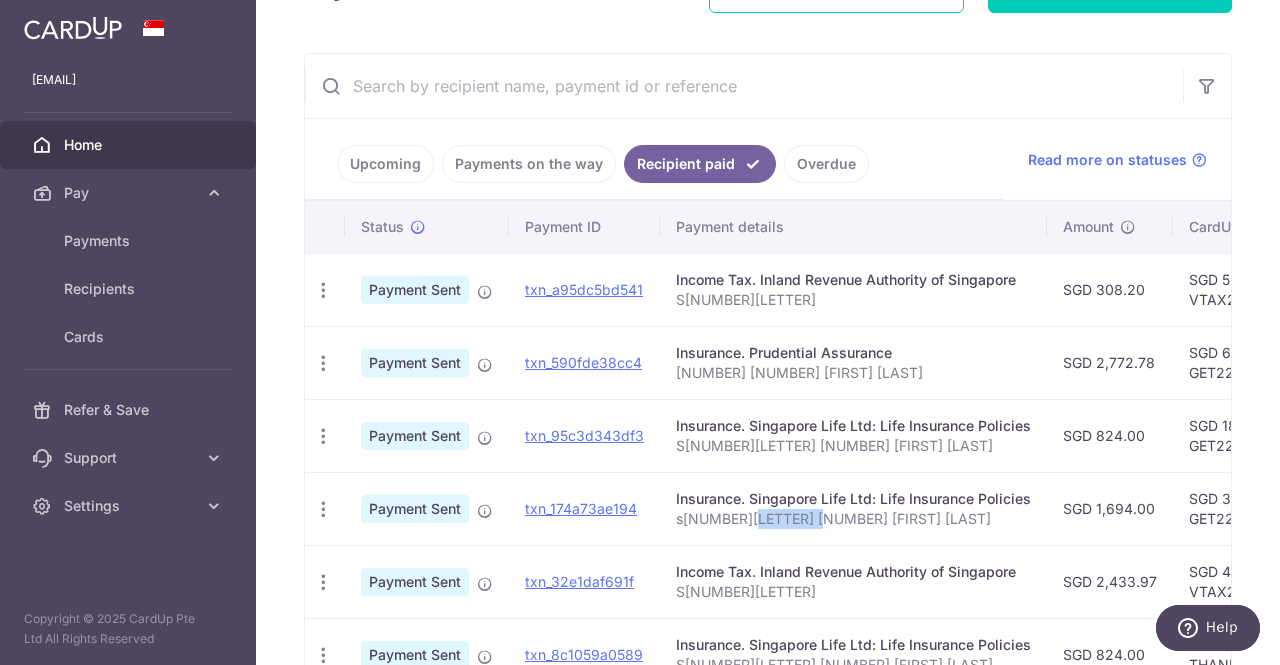 click on "[SSN] [PHONE] [FIRST] [LAST]" at bounding box center [853, 519] 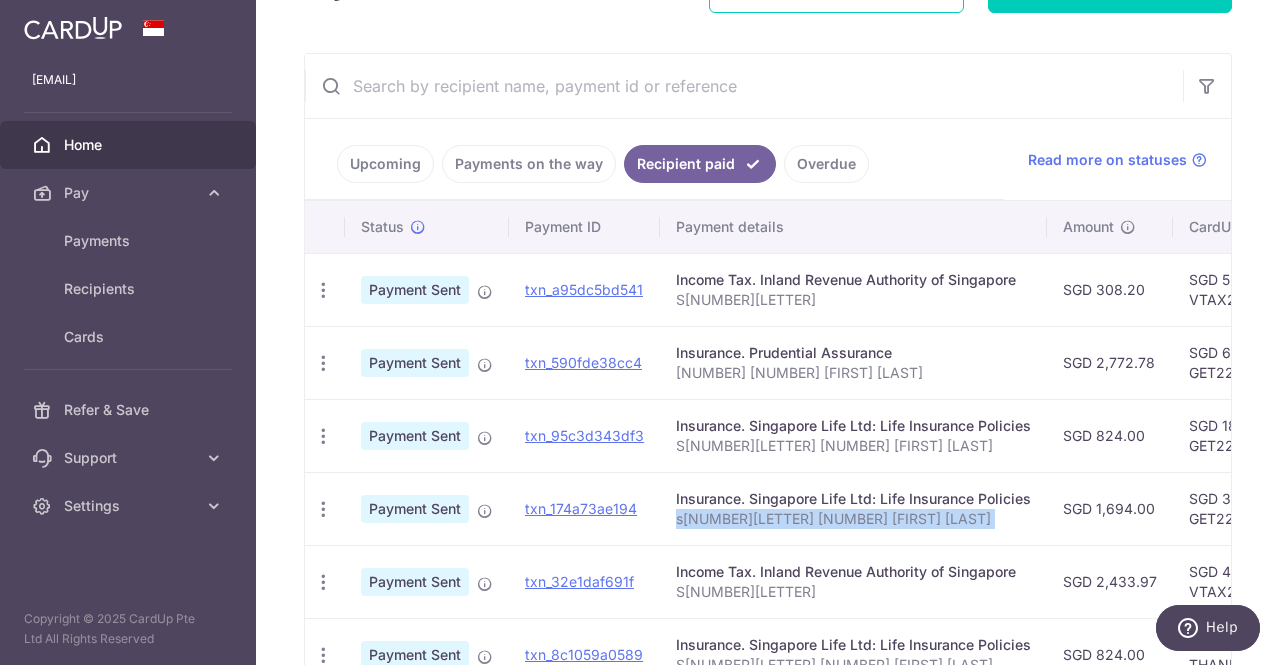 click on "s9337611j 80392507 tan wei song" at bounding box center (853, 519) 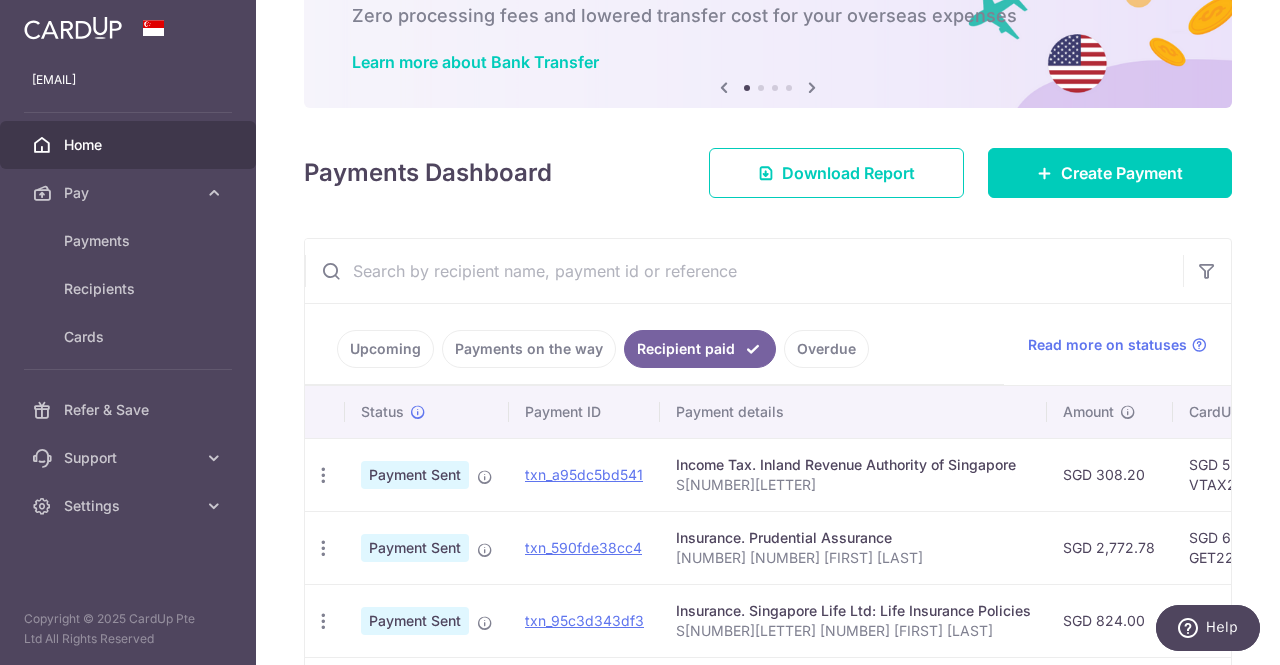 scroll, scrollTop: 122, scrollLeft: 0, axis: vertical 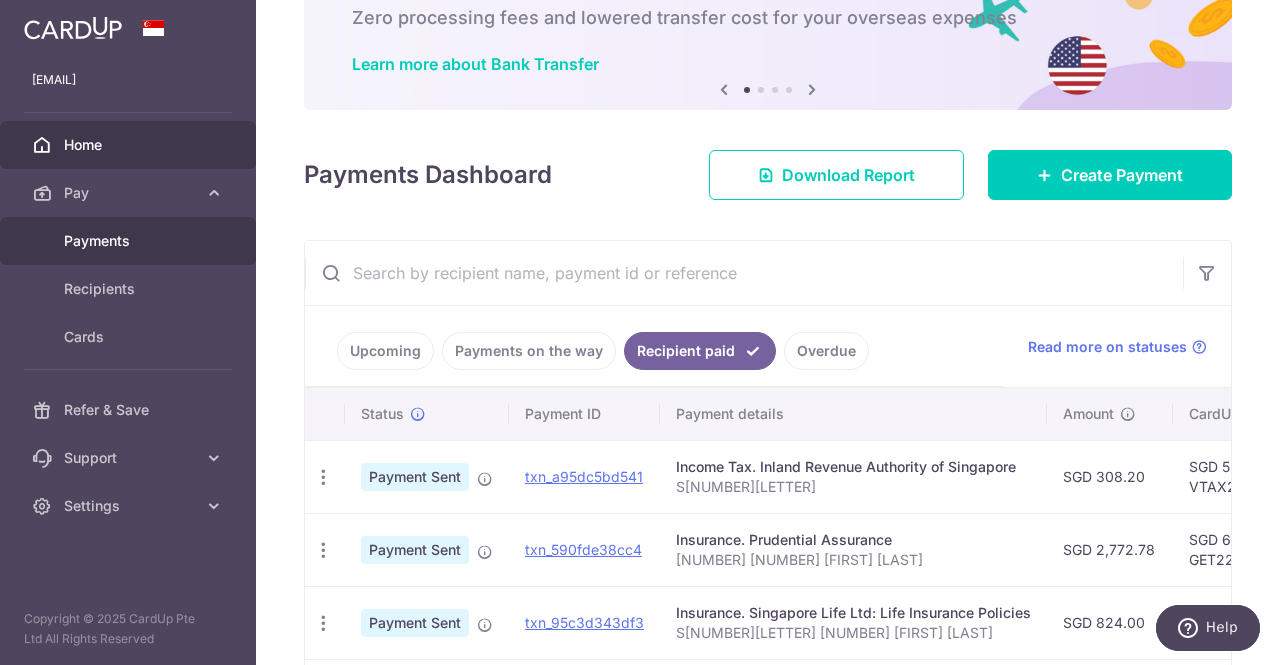 click on "Payments" at bounding box center [130, 241] 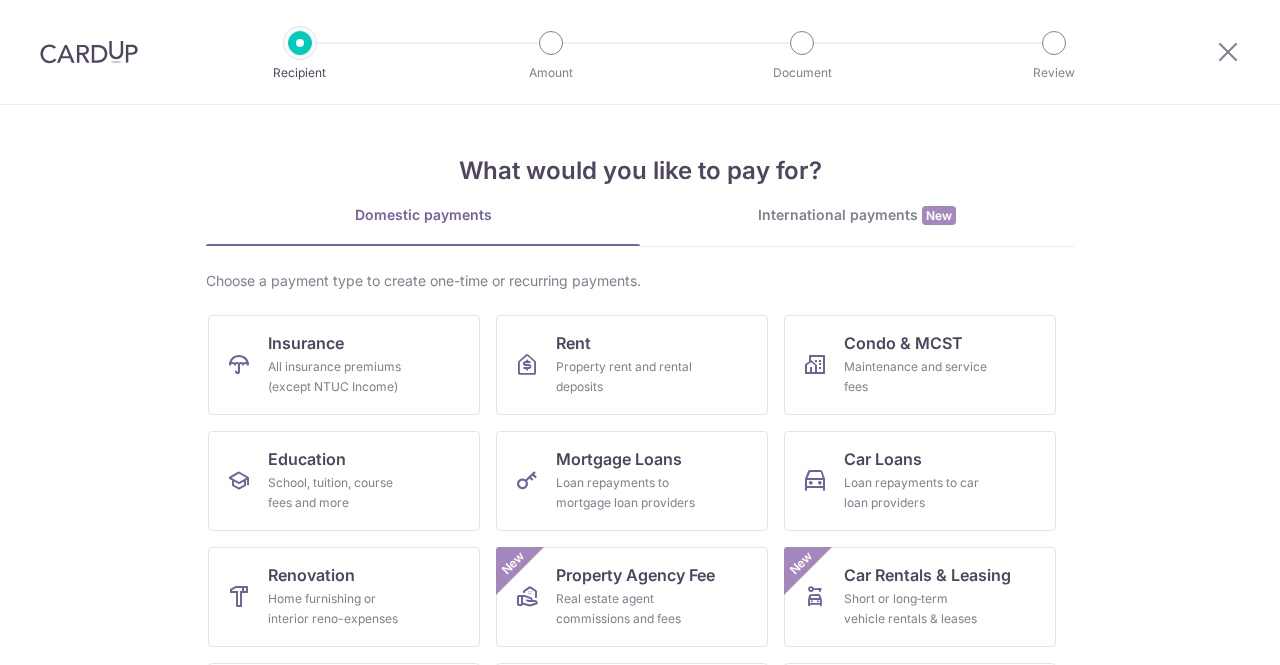 scroll, scrollTop: 0, scrollLeft: 0, axis: both 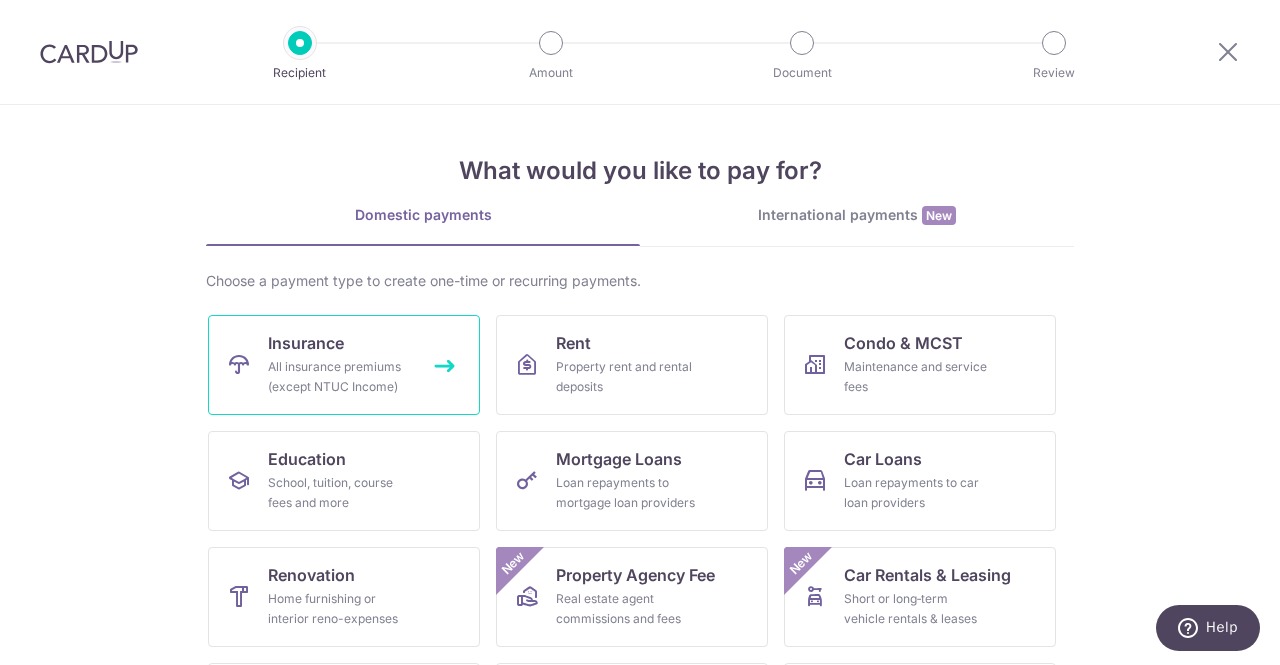 click on "Insurance All insurance premiums (except NTUC Income)" at bounding box center [344, 365] 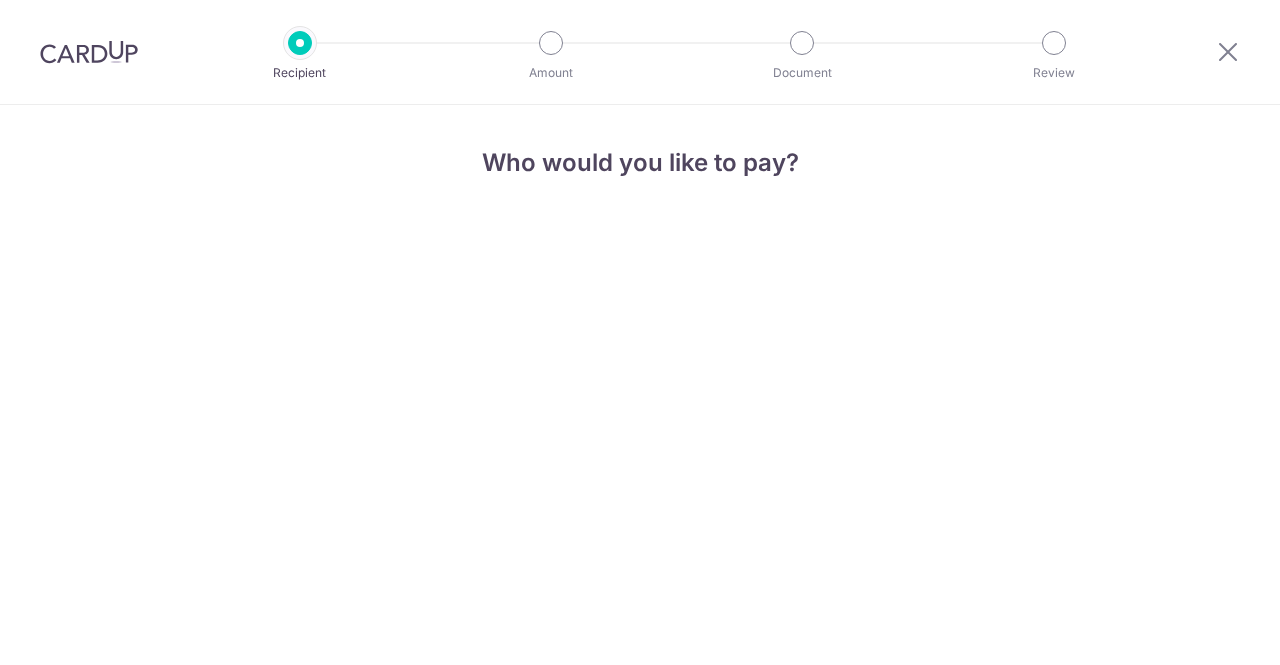 scroll, scrollTop: 0, scrollLeft: 0, axis: both 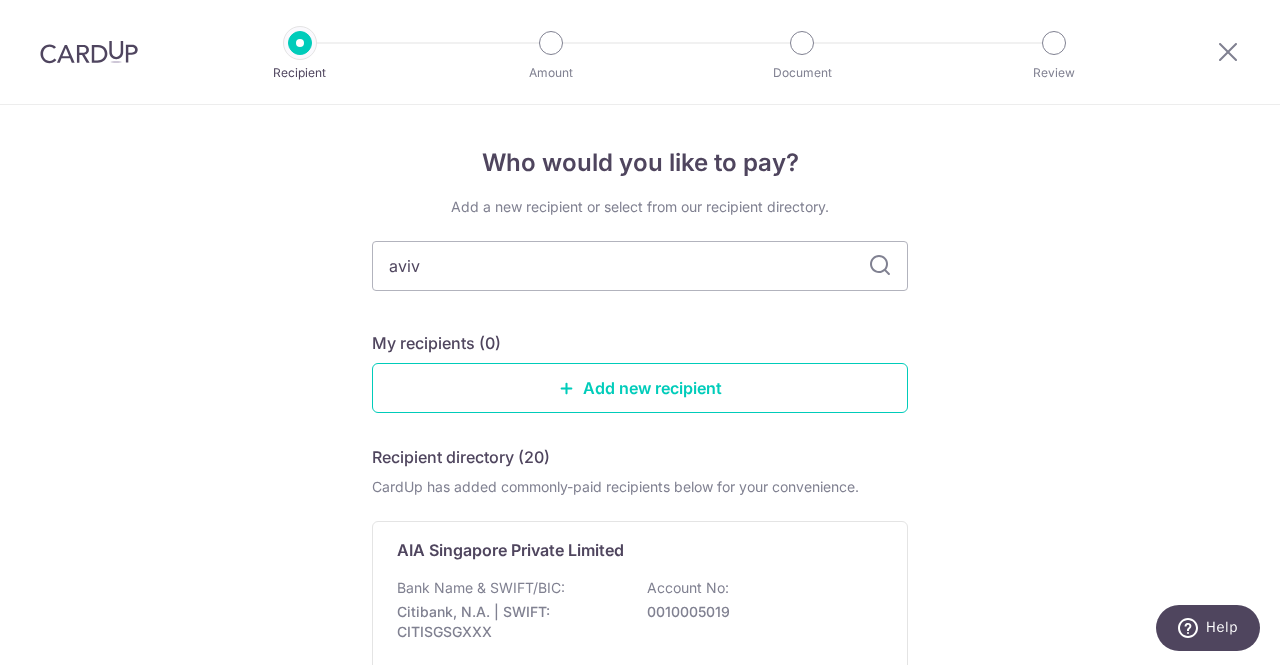 type on "aviva" 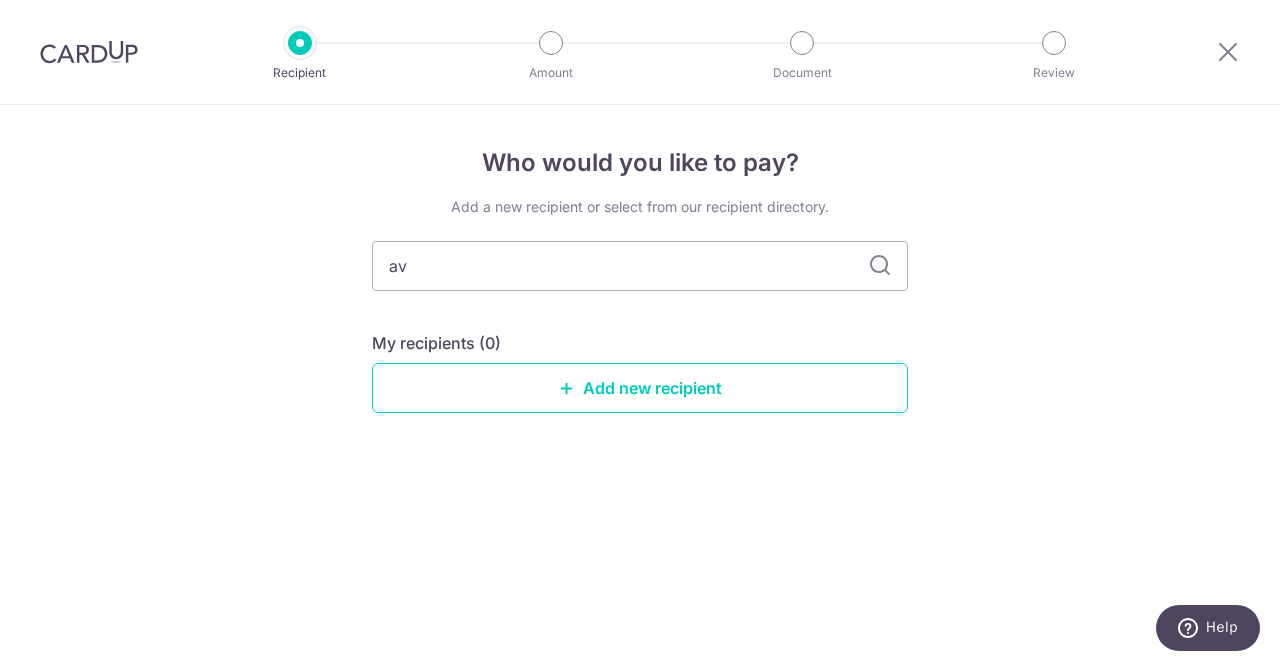 type on "a" 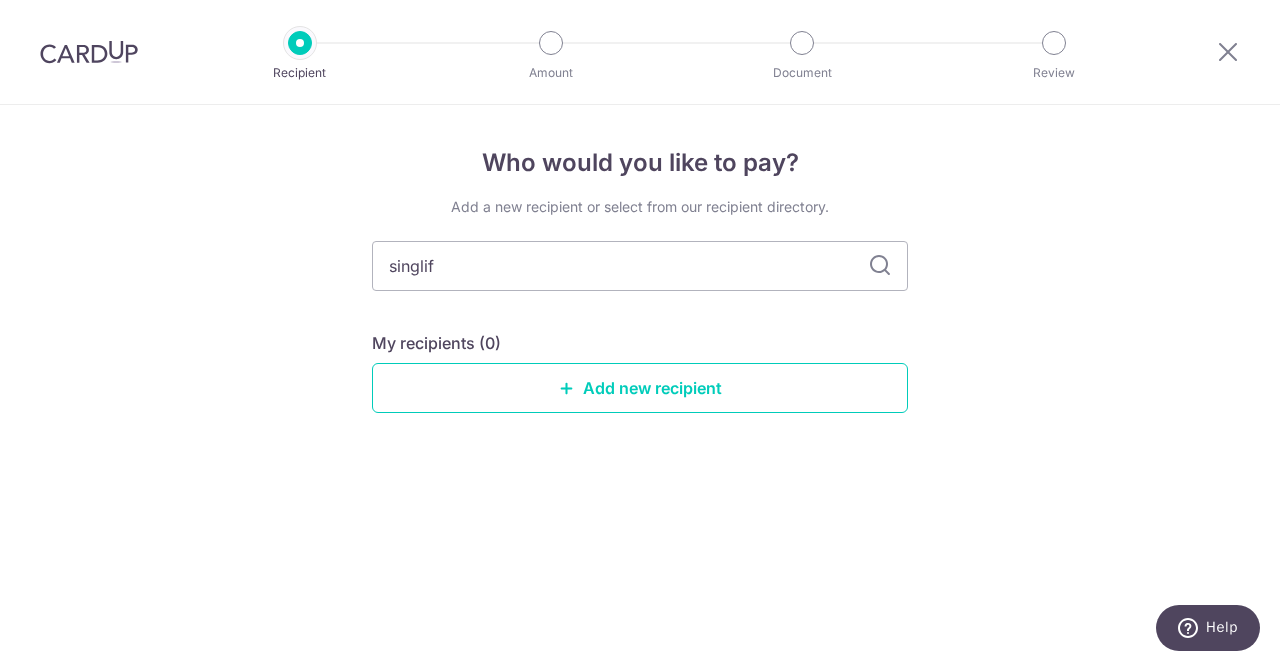 type on "singlife" 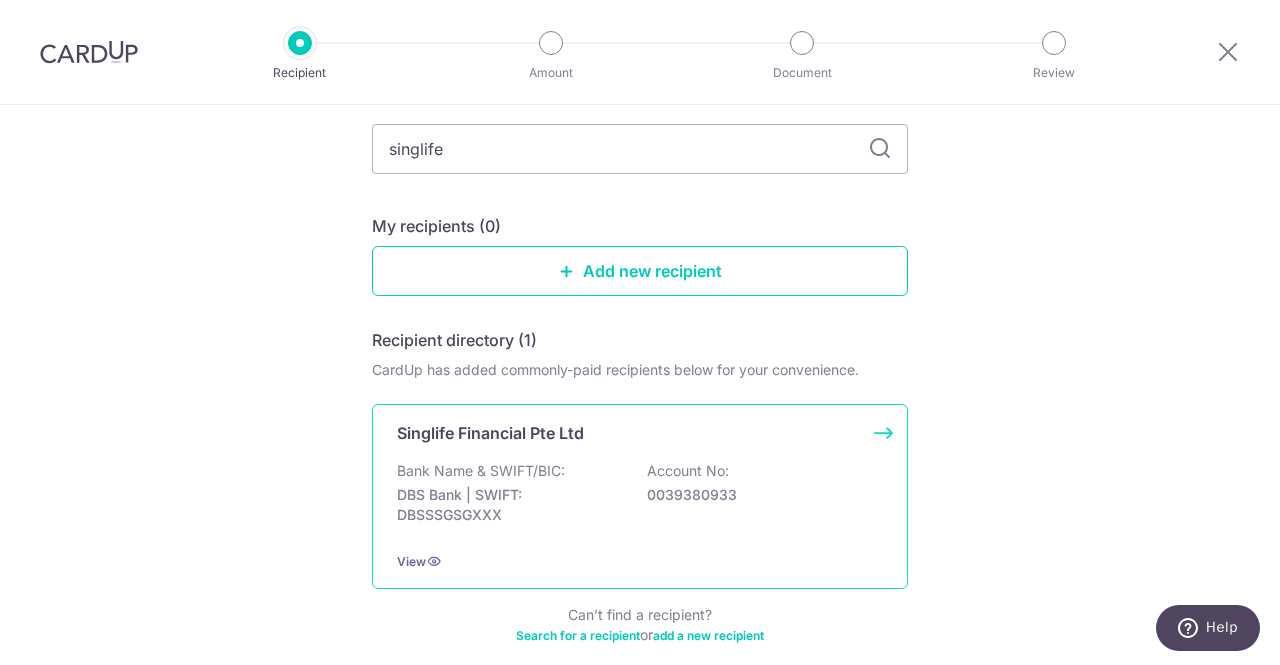 scroll, scrollTop: 118, scrollLeft: 0, axis: vertical 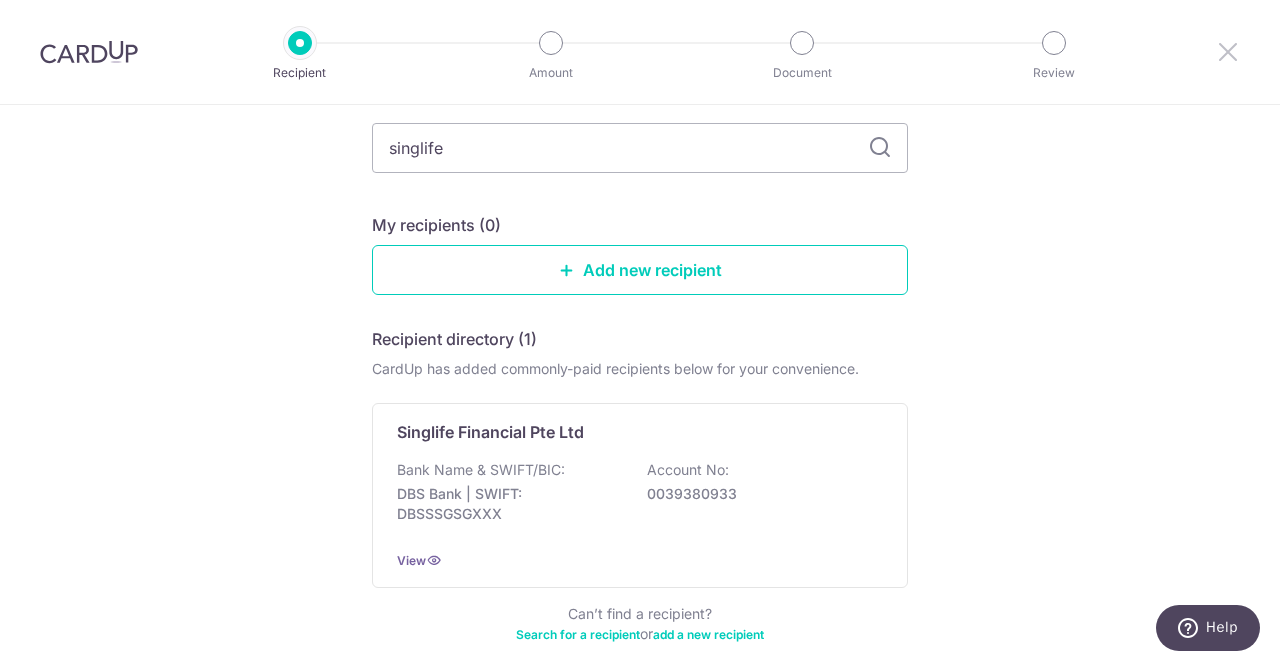 click at bounding box center (1228, 51) 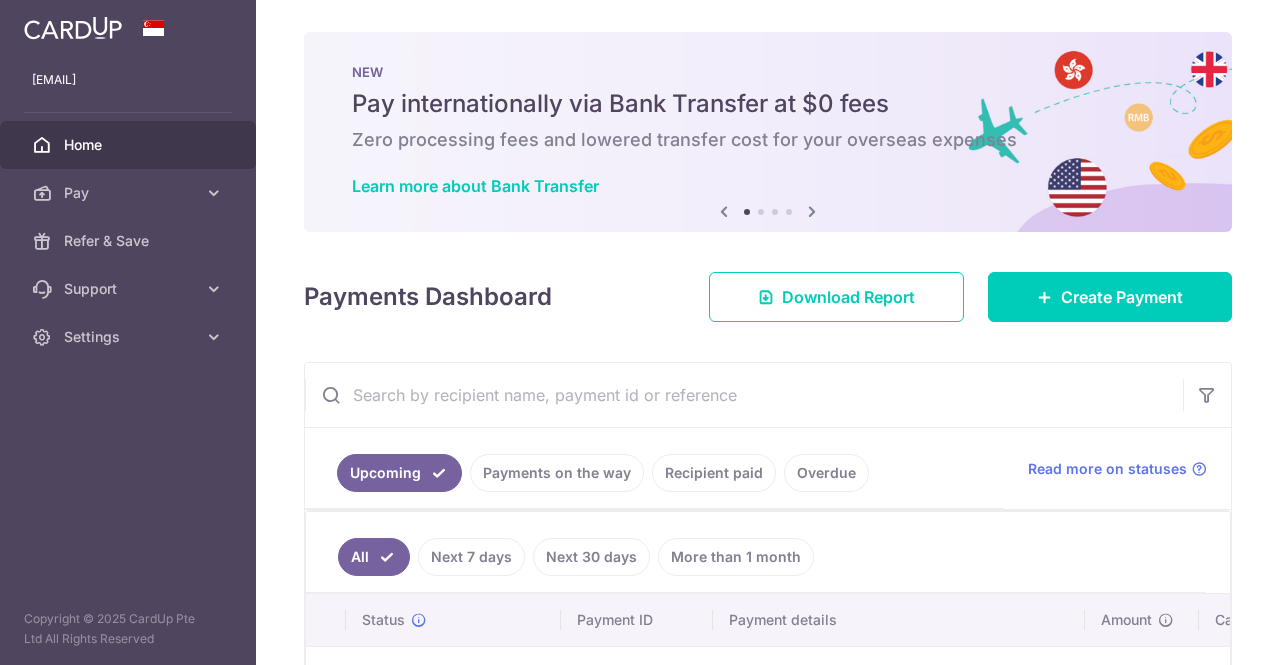 scroll, scrollTop: 0, scrollLeft: 0, axis: both 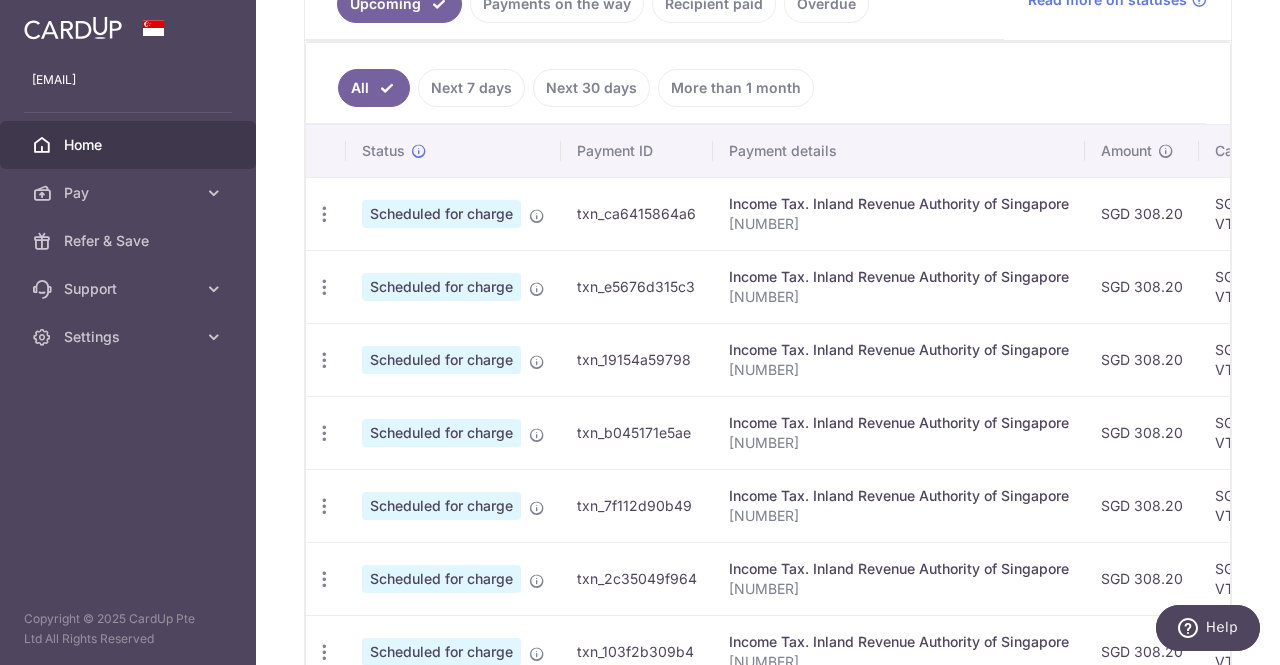click on "Recipient paid" at bounding box center [714, 4] 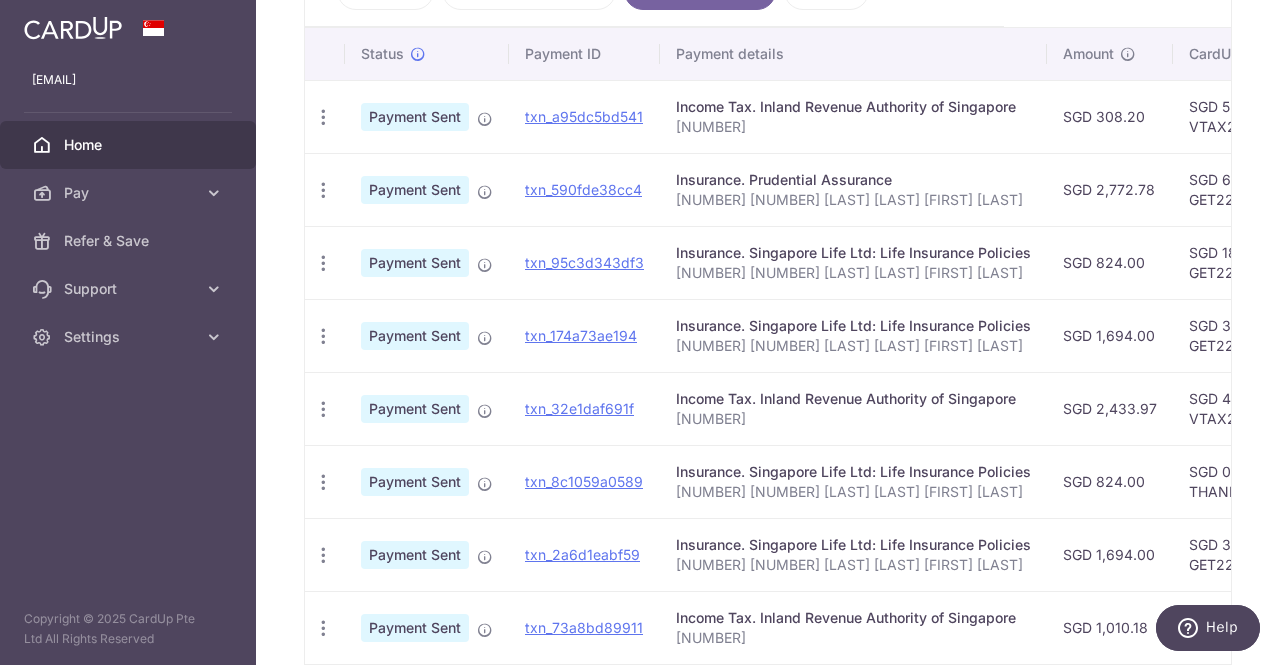 scroll, scrollTop: 478, scrollLeft: 0, axis: vertical 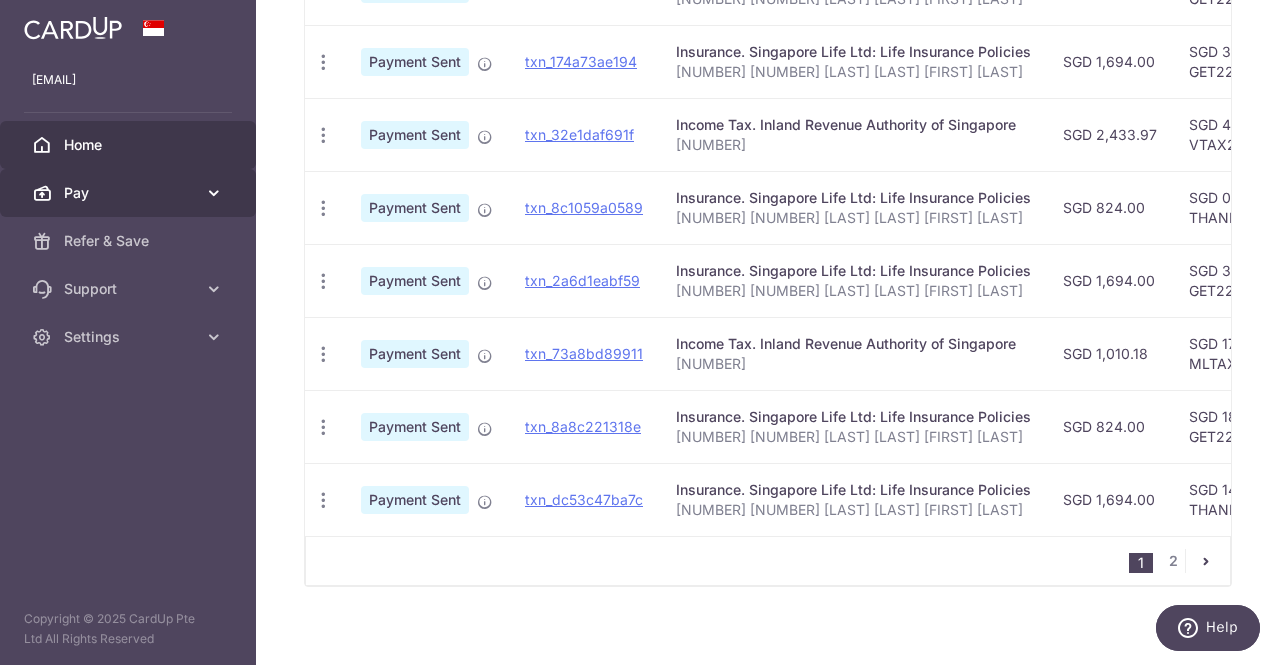 click on "Pay" at bounding box center [128, 193] 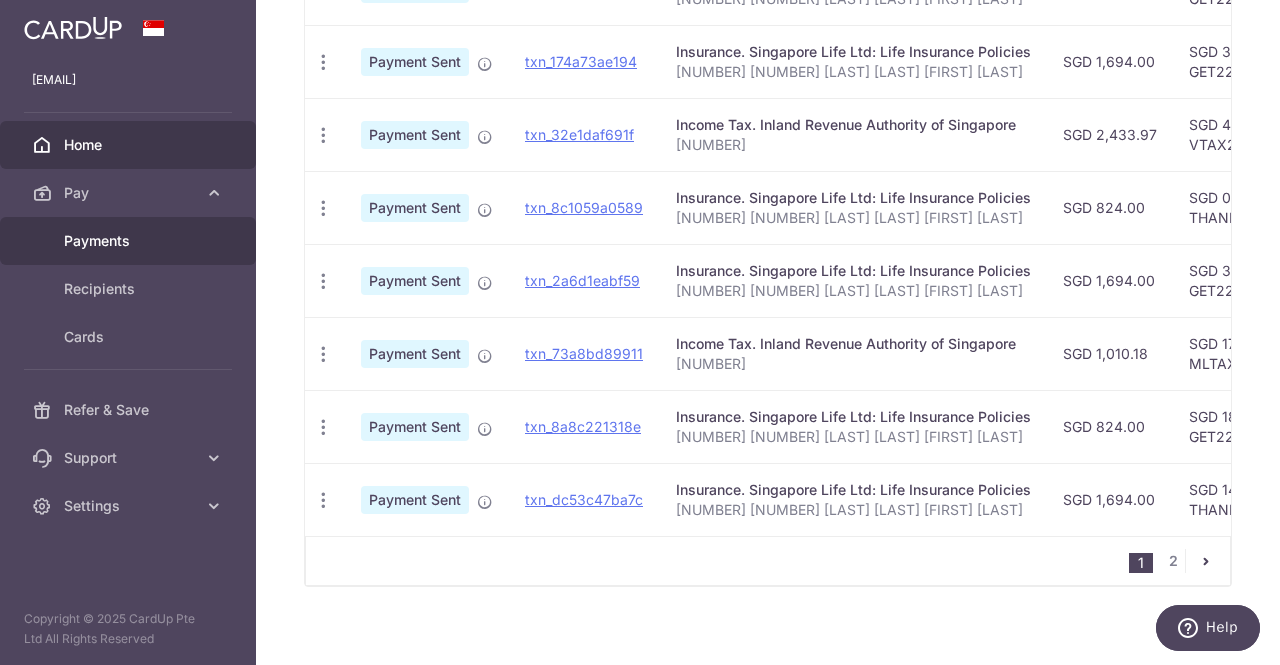 click on "Payments" at bounding box center (128, 241) 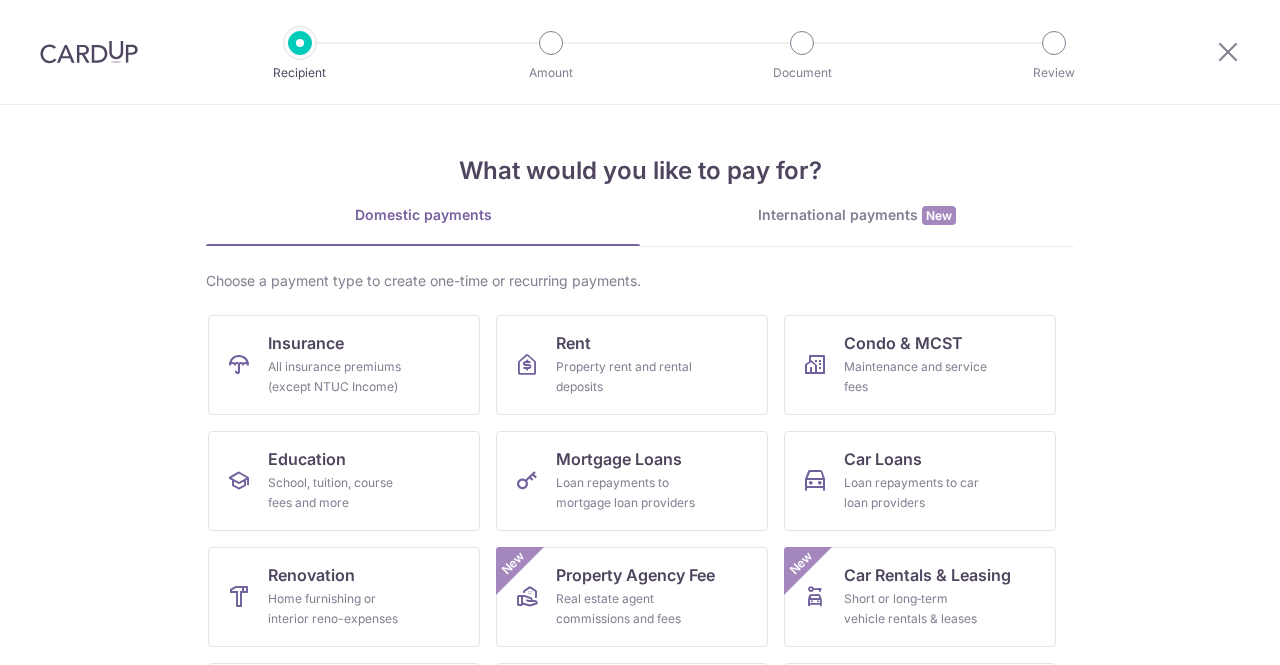 scroll, scrollTop: 0, scrollLeft: 0, axis: both 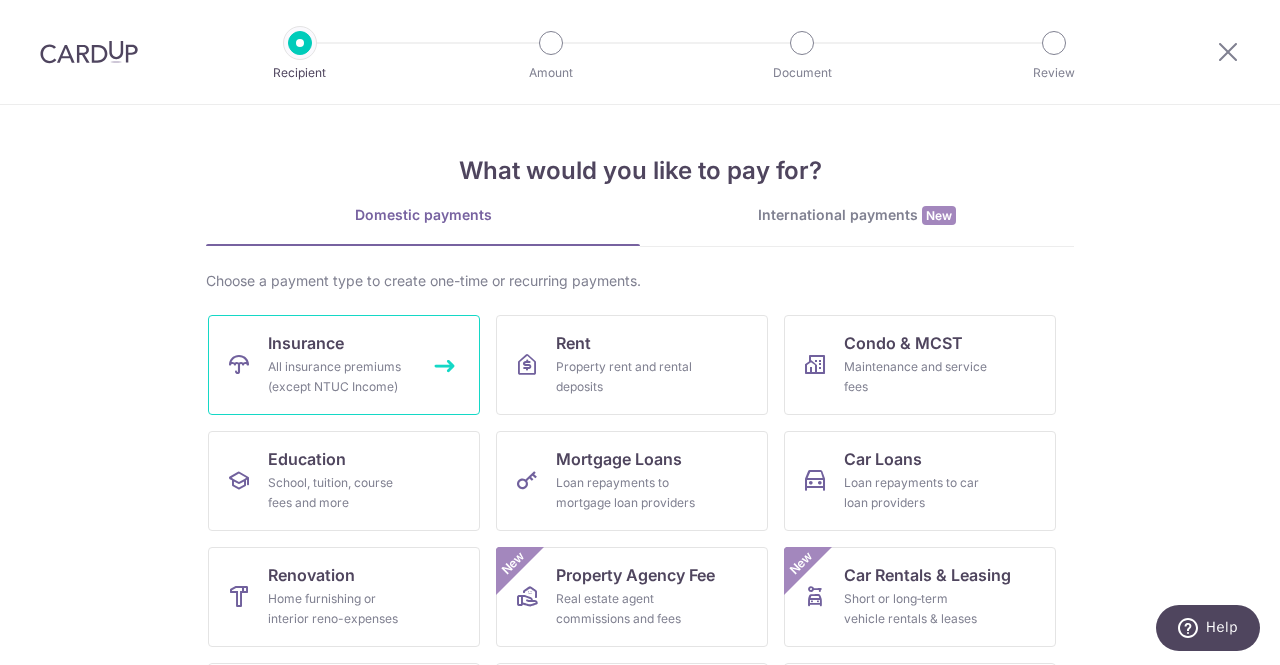 click on "Insurance All insurance premiums (except NTUC Income)" at bounding box center [344, 365] 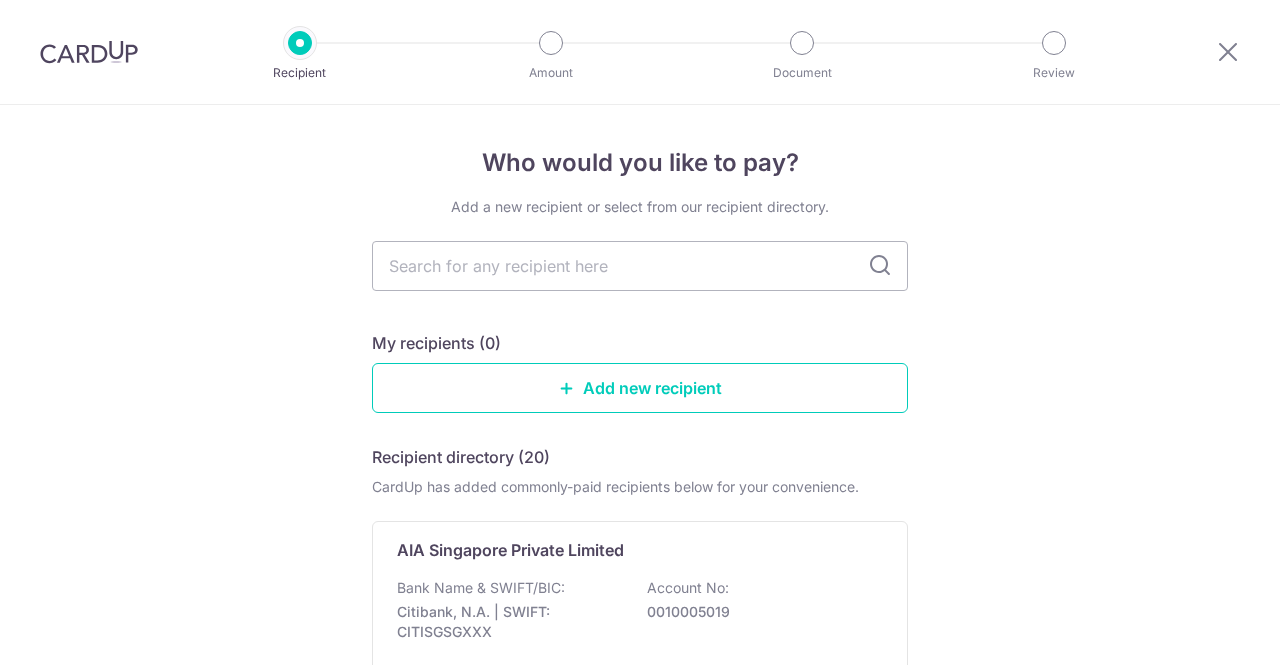 scroll, scrollTop: 0, scrollLeft: 0, axis: both 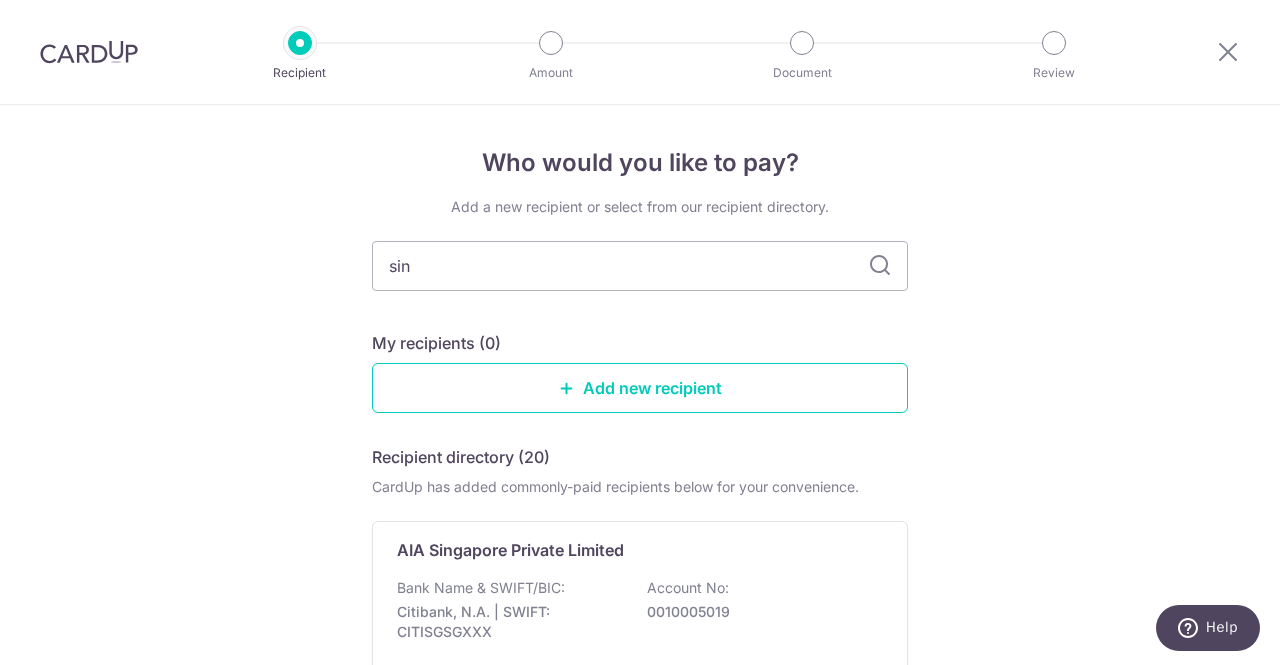 type on "sing" 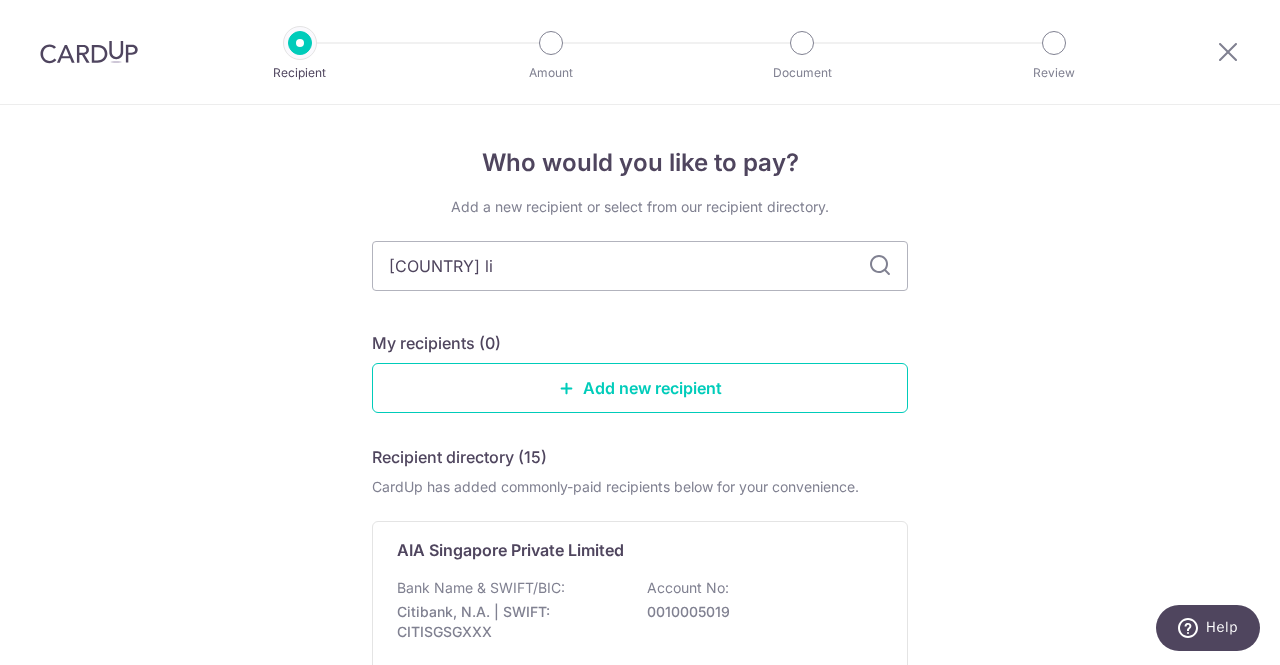type on "singapore lif" 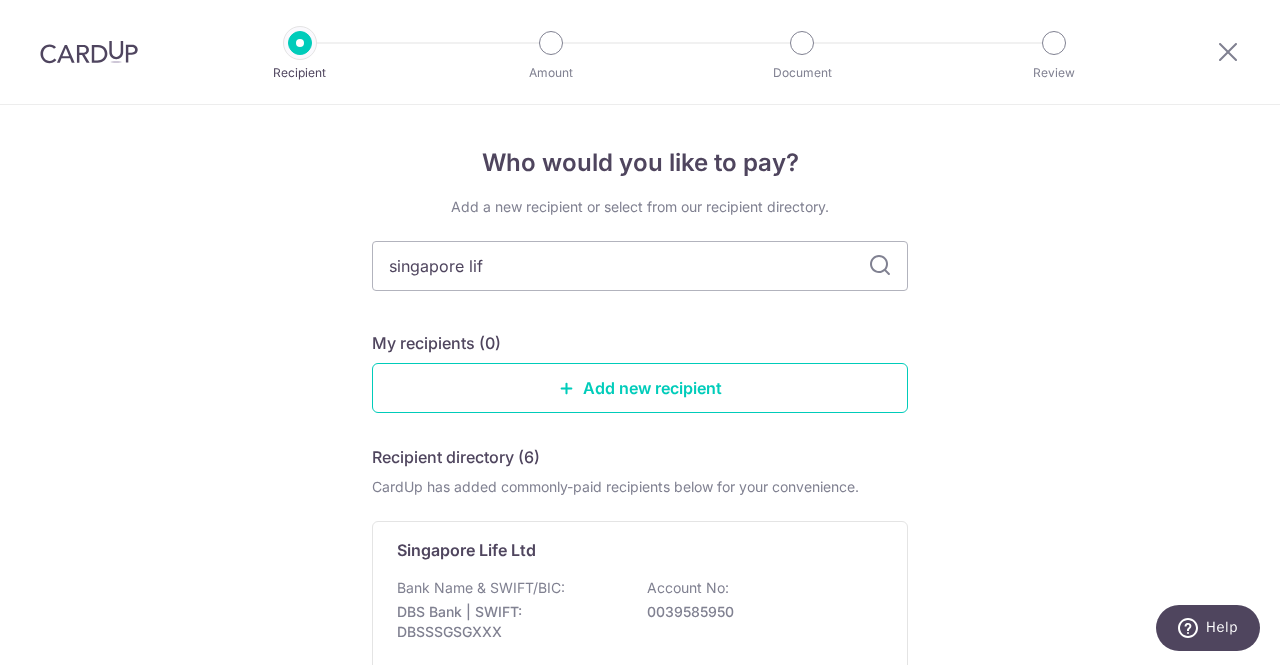 type on "singapore life" 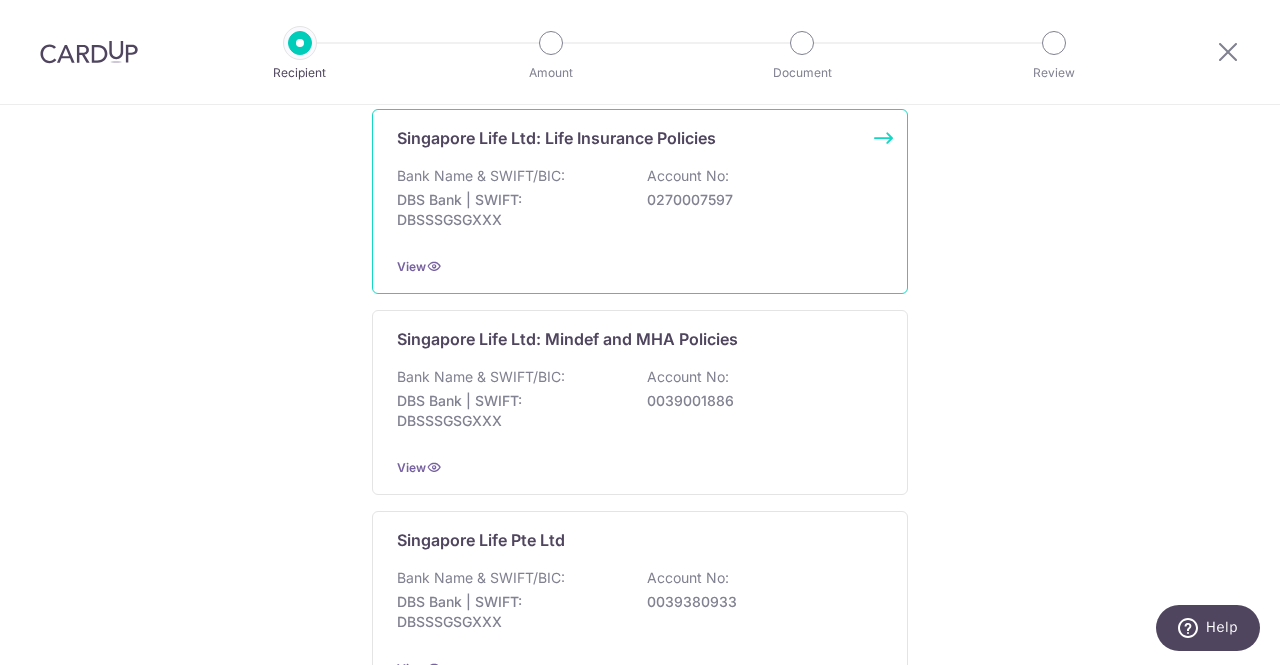 scroll, scrollTop: 814, scrollLeft: 0, axis: vertical 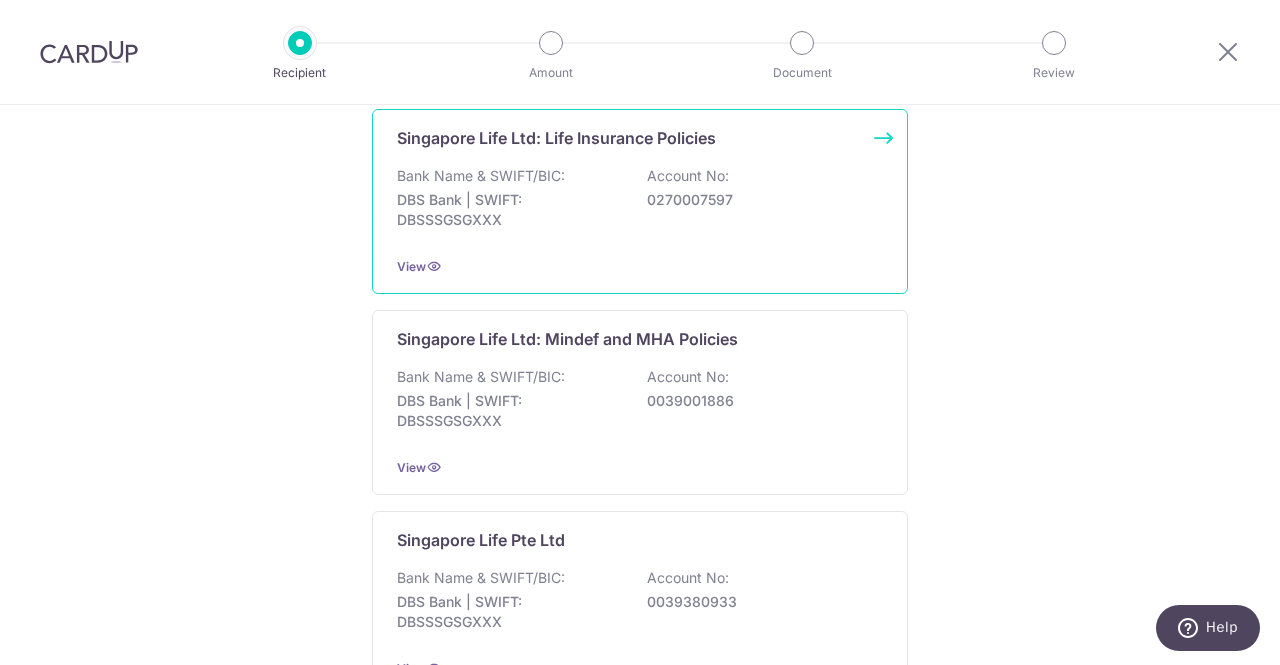 click on "DBS Bank | SWIFT: DBSSSGSGXXX" at bounding box center [509, 411] 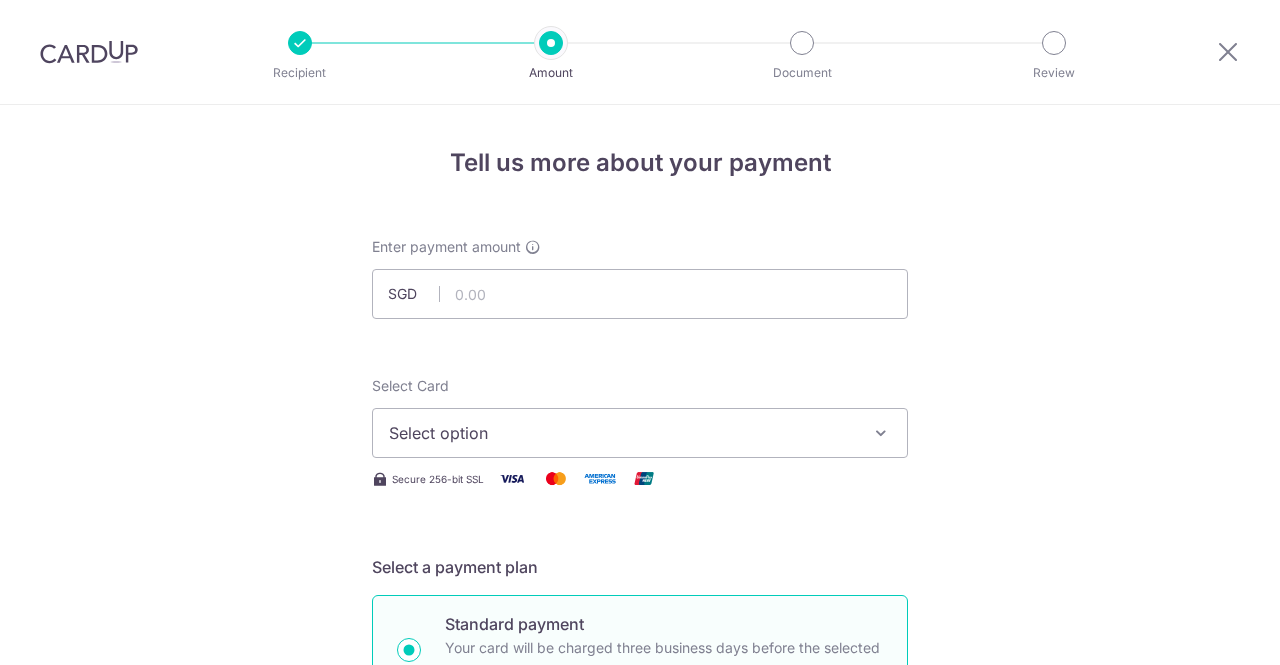 scroll, scrollTop: 0, scrollLeft: 0, axis: both 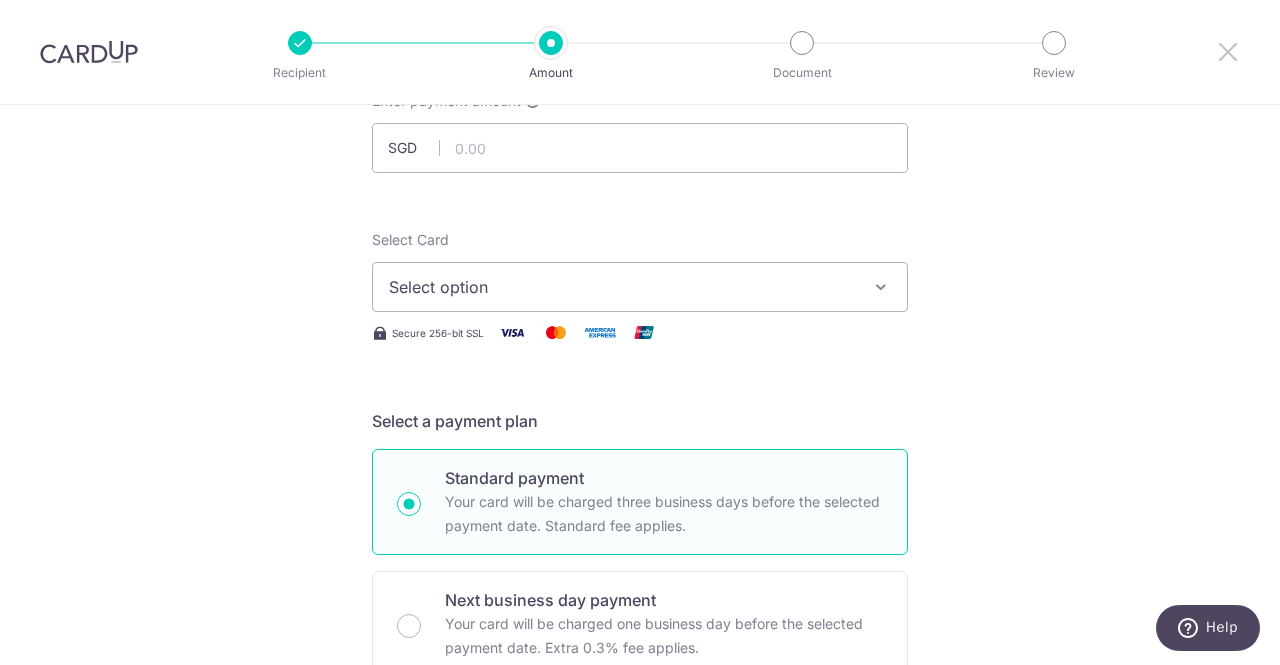 click at bounding box center (1228, 51) 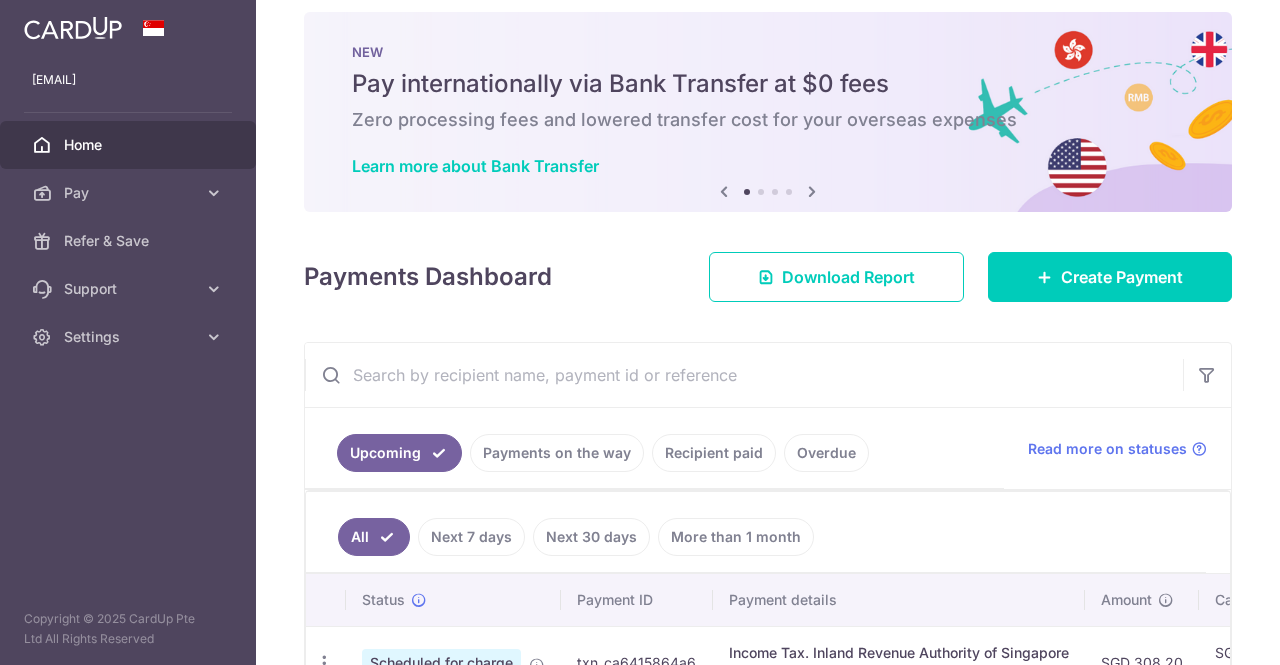 scroll, scrollTop: 285, scrollLeft: 0, axis: vertical 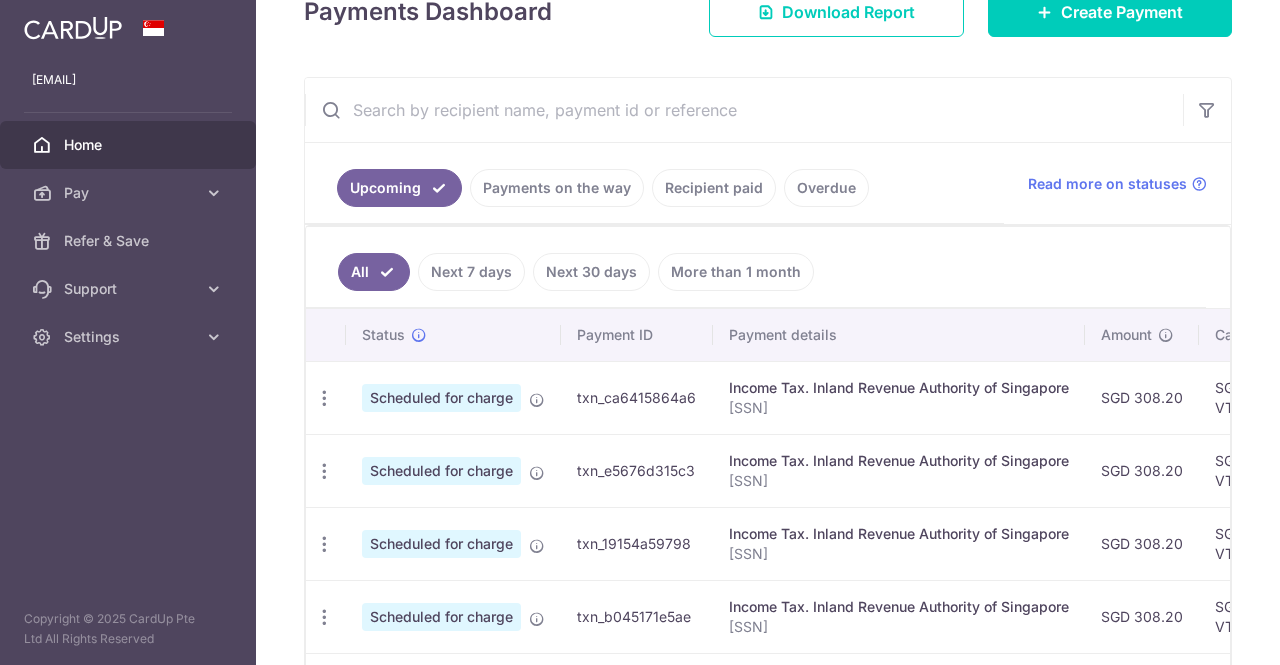 click on "Payments on the way" at bounding box center (557, 188) 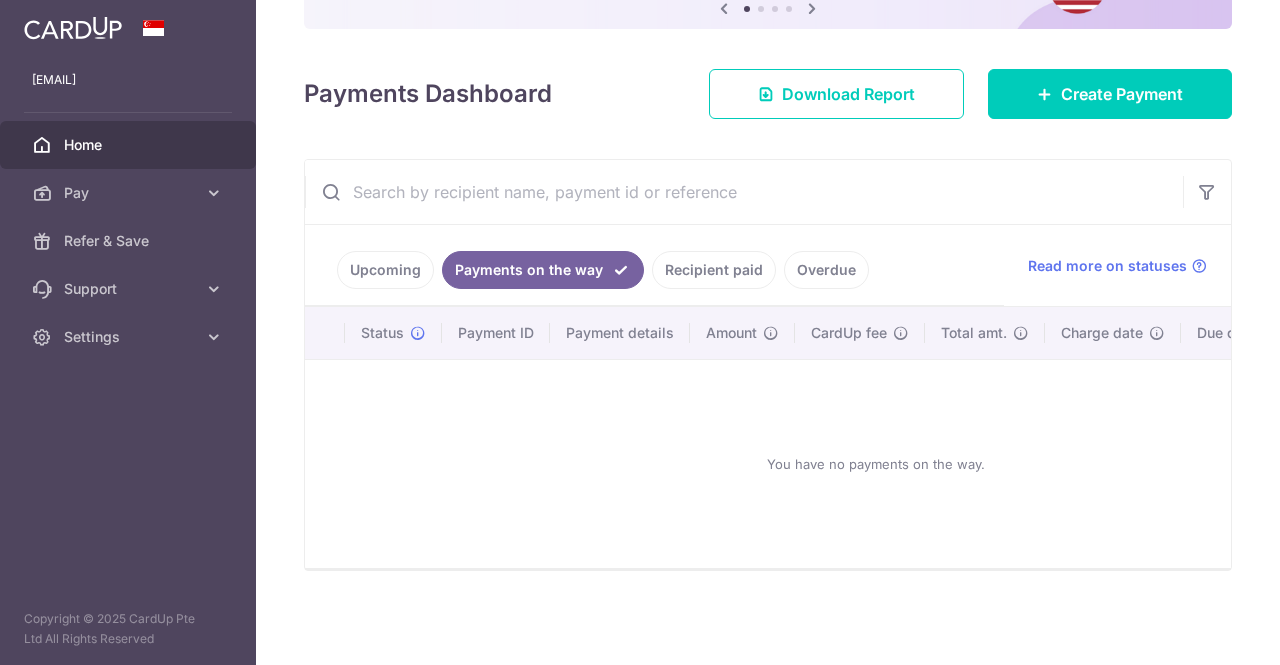 click on "Recipient paid" at bounding box center [714, 270] 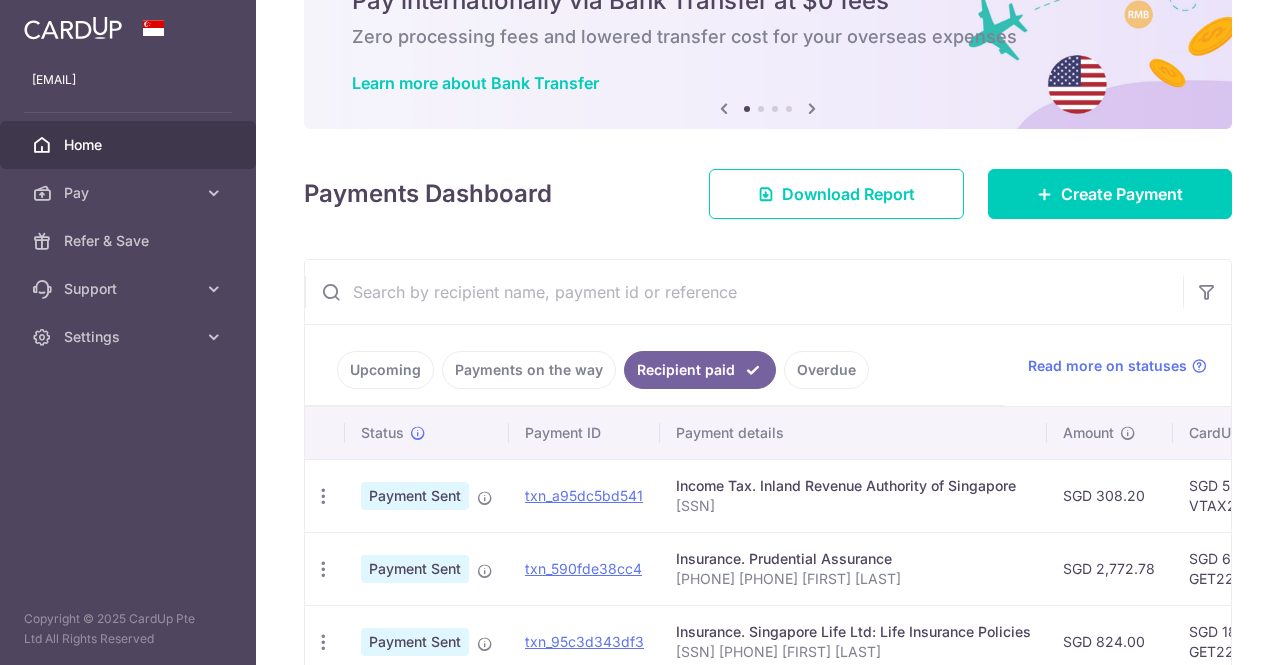 scroll, scrollTop: 285, scrollLeft: 0, axis: vertical 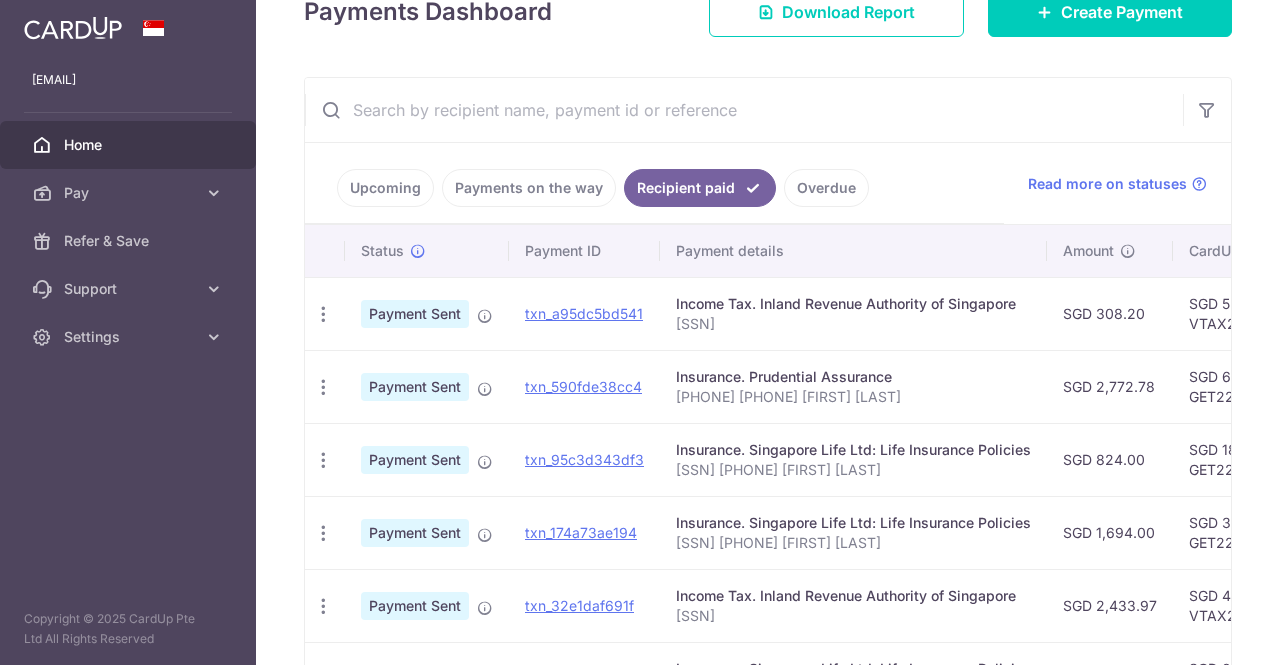 drag, startPoint x: 902, startPoint y: 535, endPoint x: 671, endPoint y: 537, distance: 231.00865 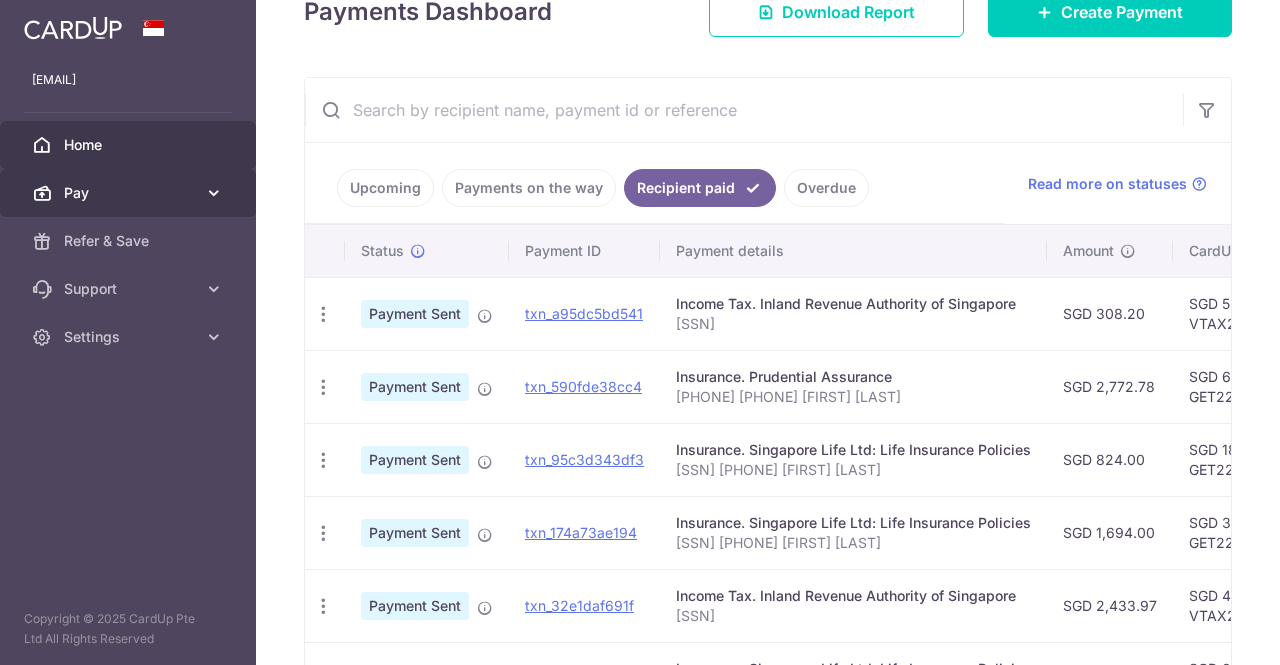 click on "Pay" at bounding box center (130, 193) 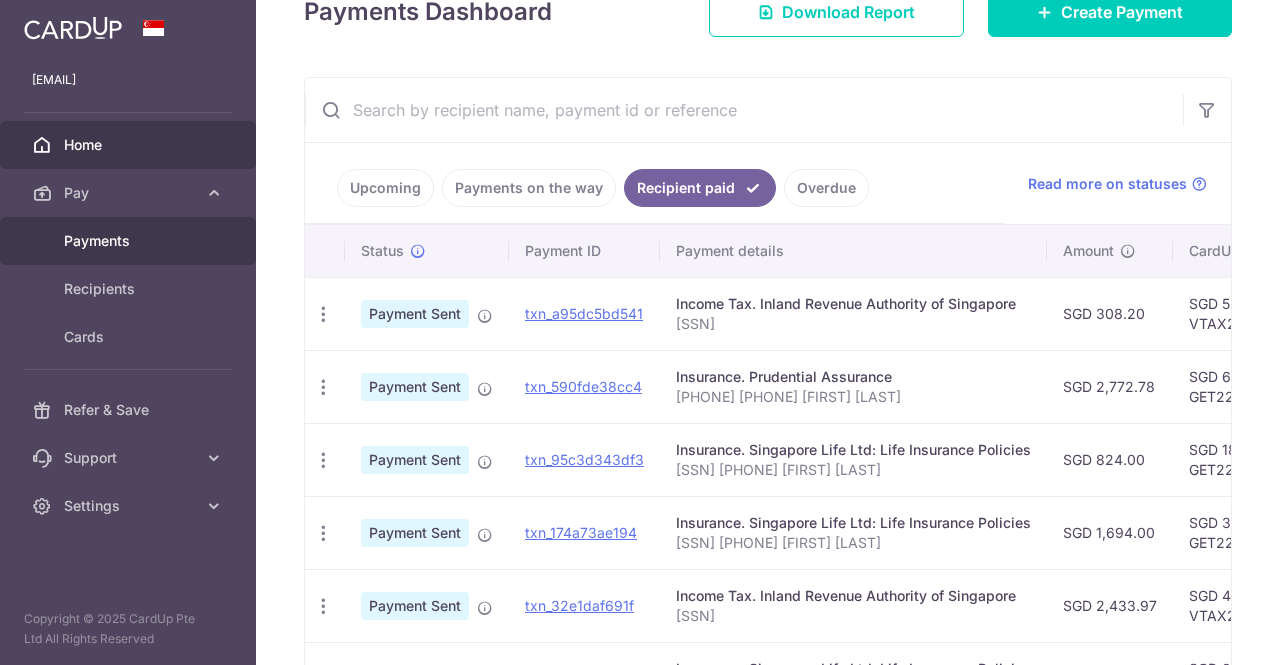 click on "Payments" at bounding box center (130, 241) 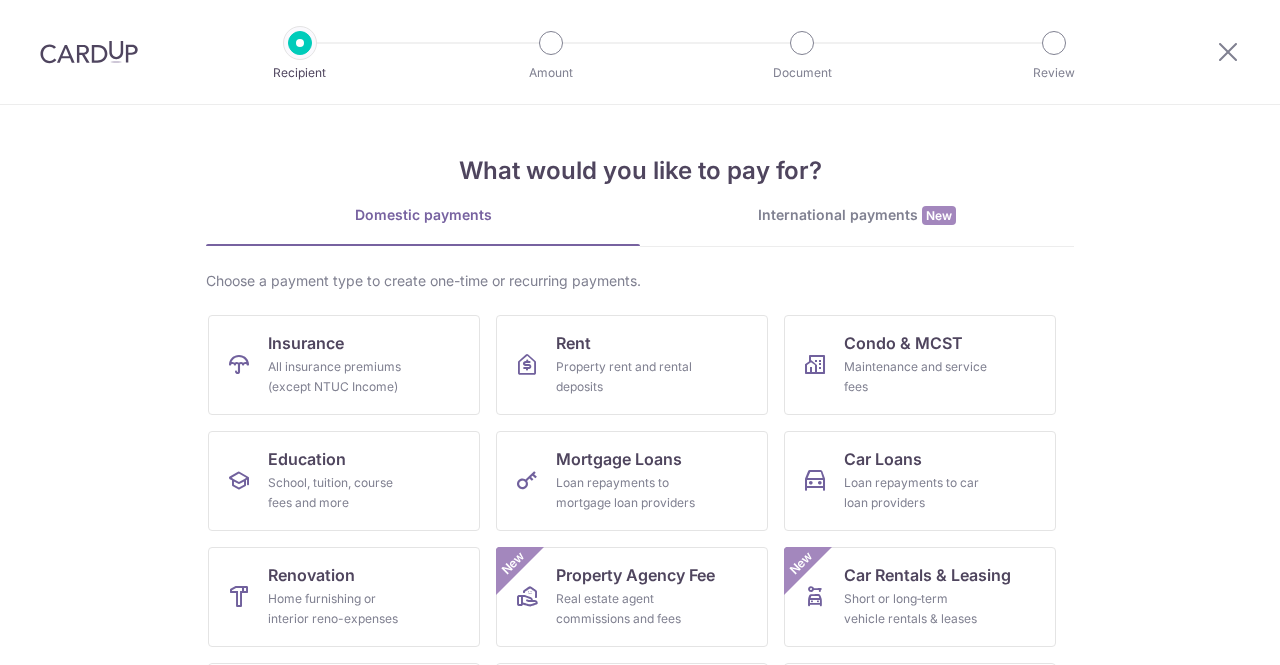 click on "All insurance premiums (except NTUC Income)" at bounding box center [340, 377] 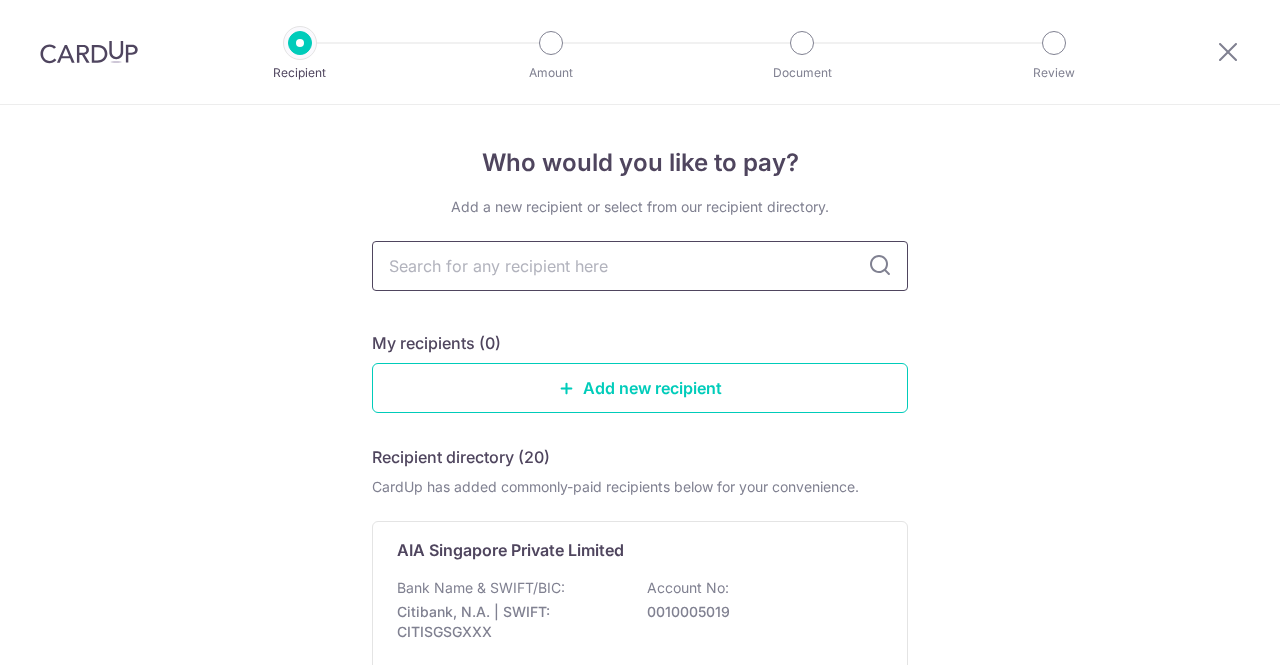 scroll, scrollTop: 0, scrollLeft: 0, axis: both 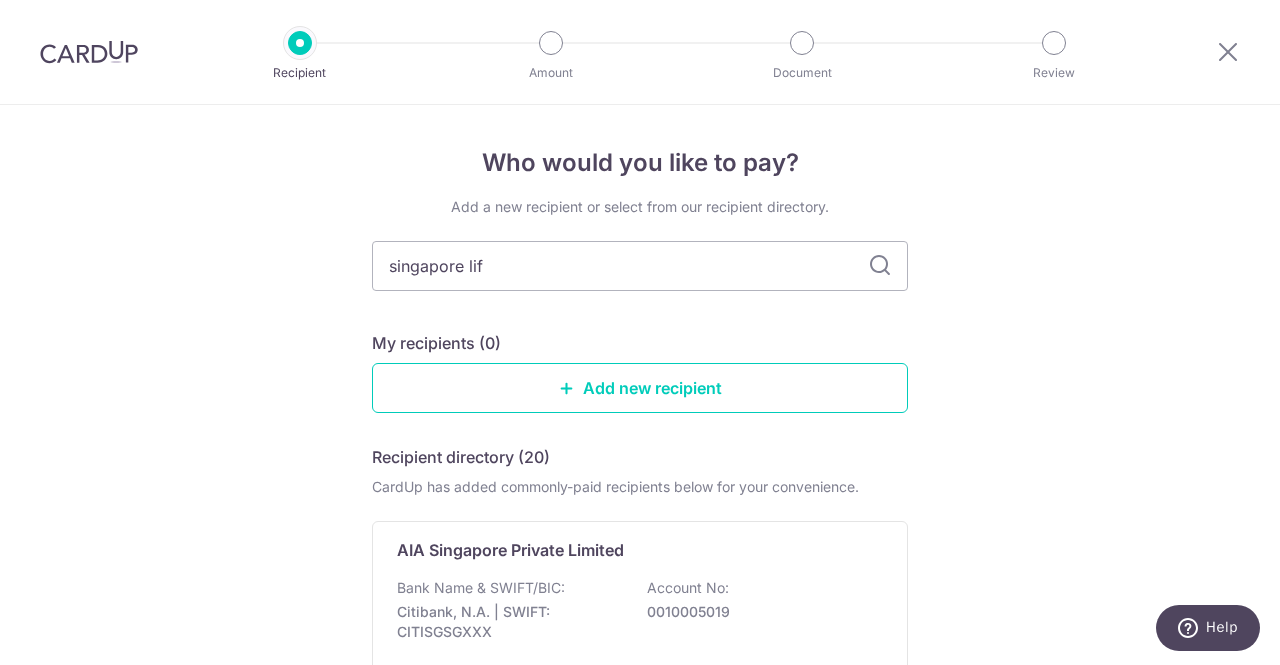type on "singapore life" 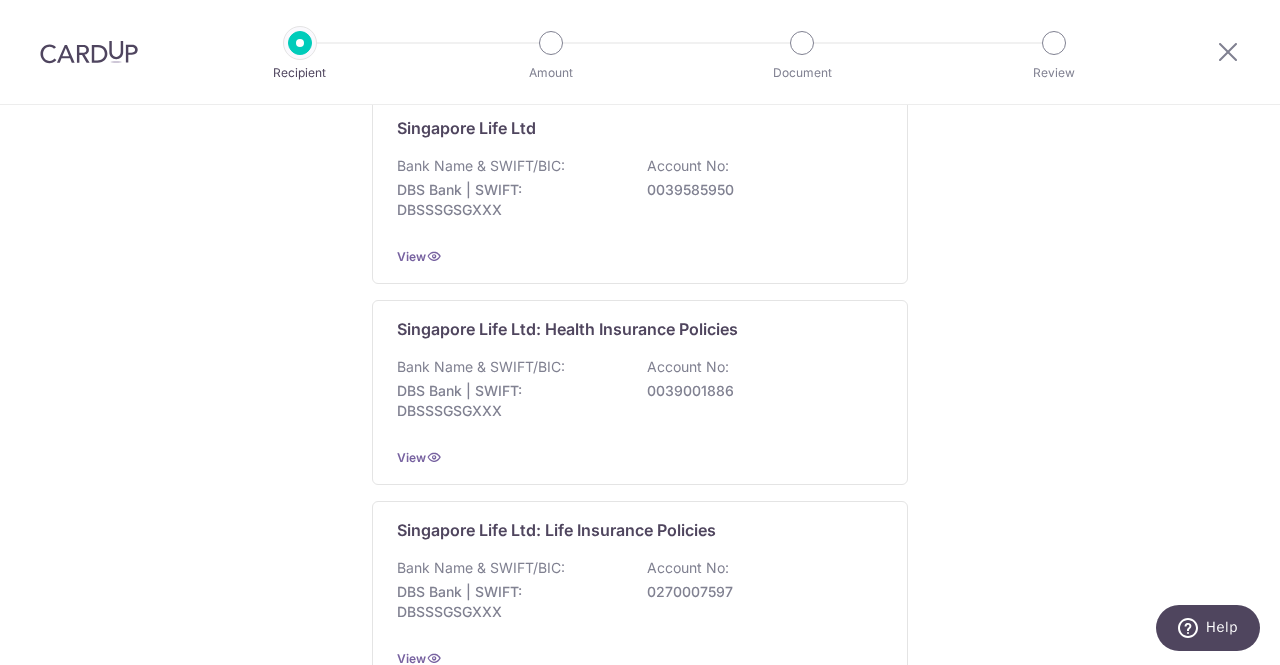 scroll, scrollTop: 425, scrollLeft: 0, axis: vertical 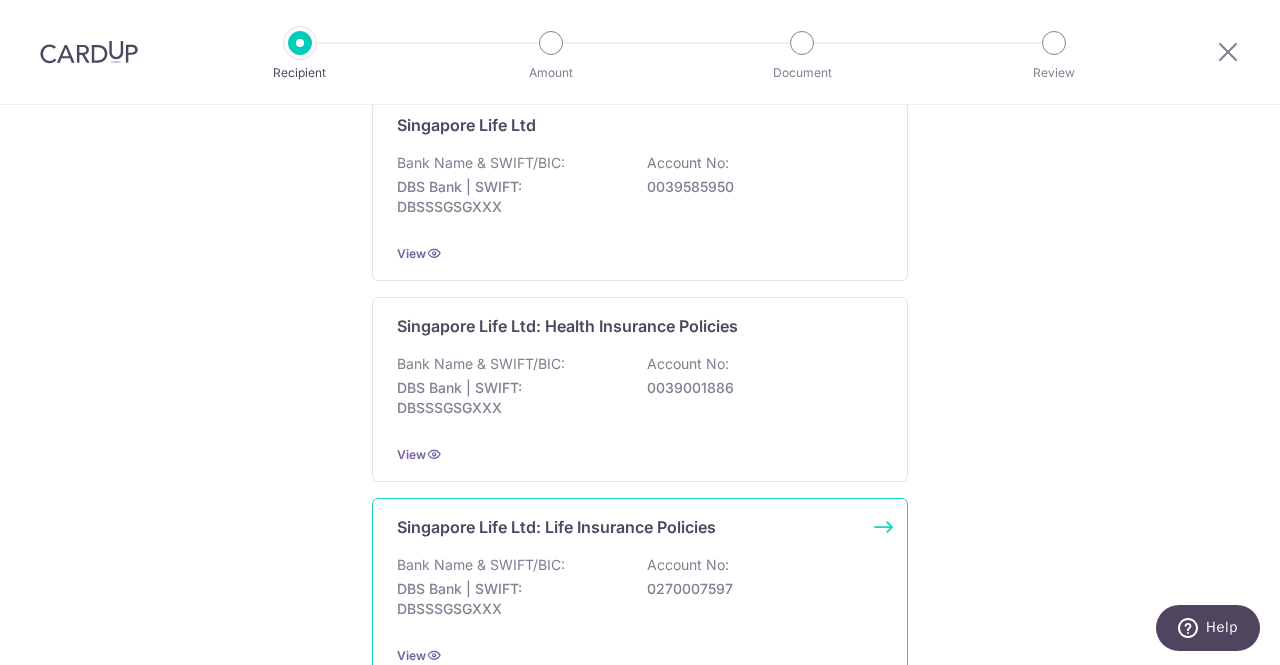 click on "Singapore Life Ltd: Life Insurance Policies
Bank Name & SWIFT/BIC:
DBS Bank | SWIFT: DBSSSGSGXXX
Account No:
0270007597
View" at bounding box center [640, 590] 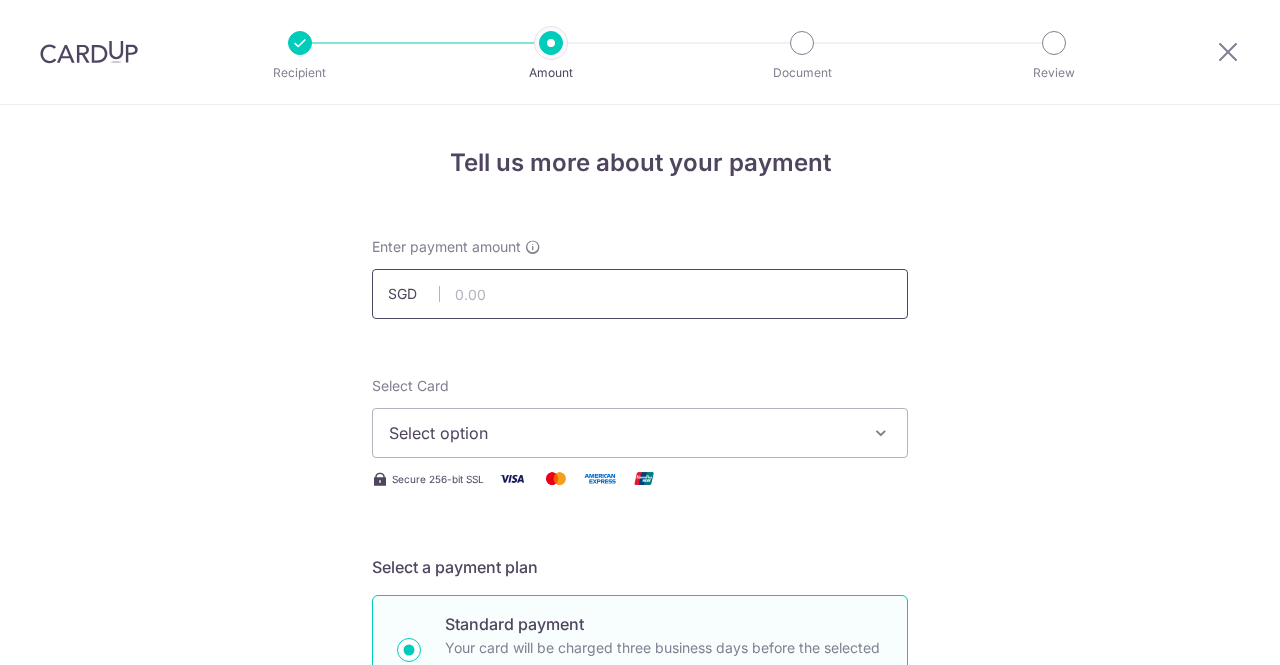scroll, scrollTop: 0, scrollLeft: 0, axis: both 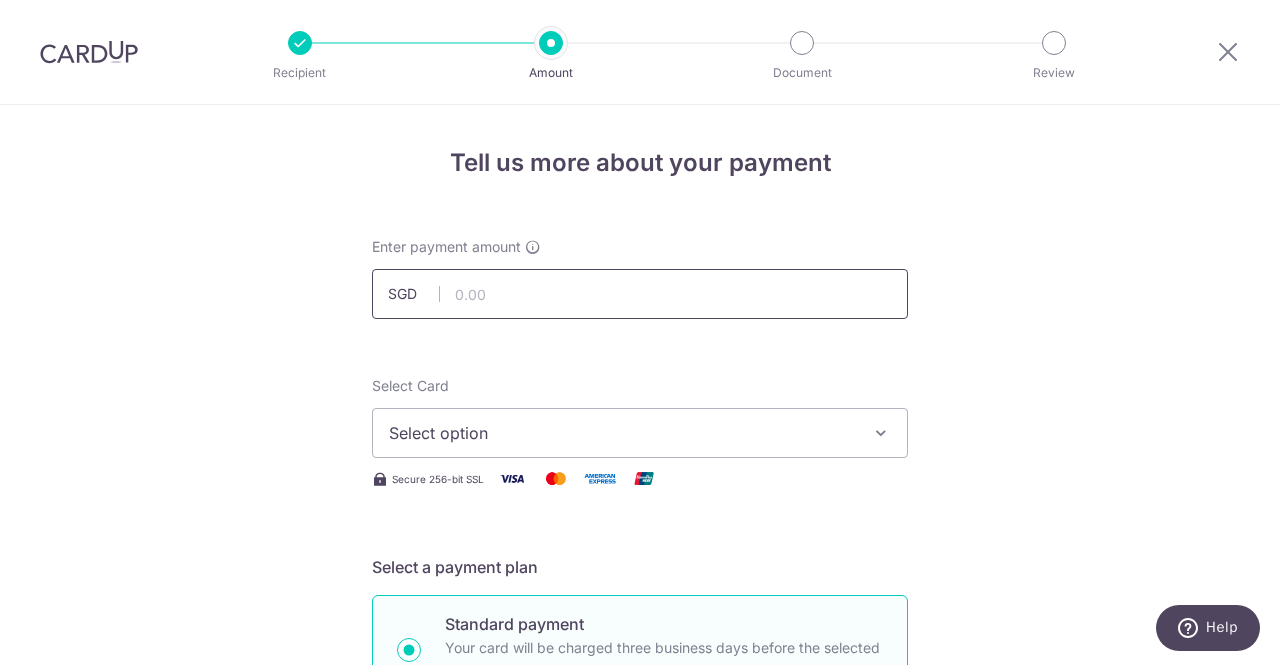 click at bounding box center (640, 294) 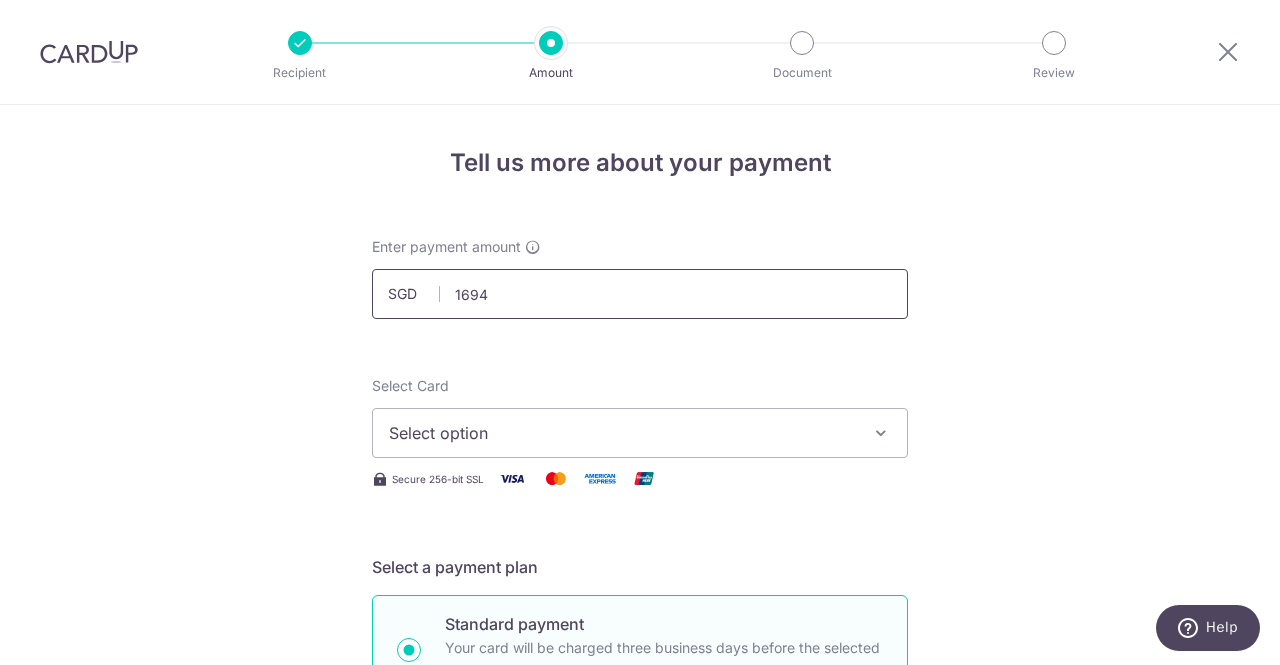 type on "1,694.00" 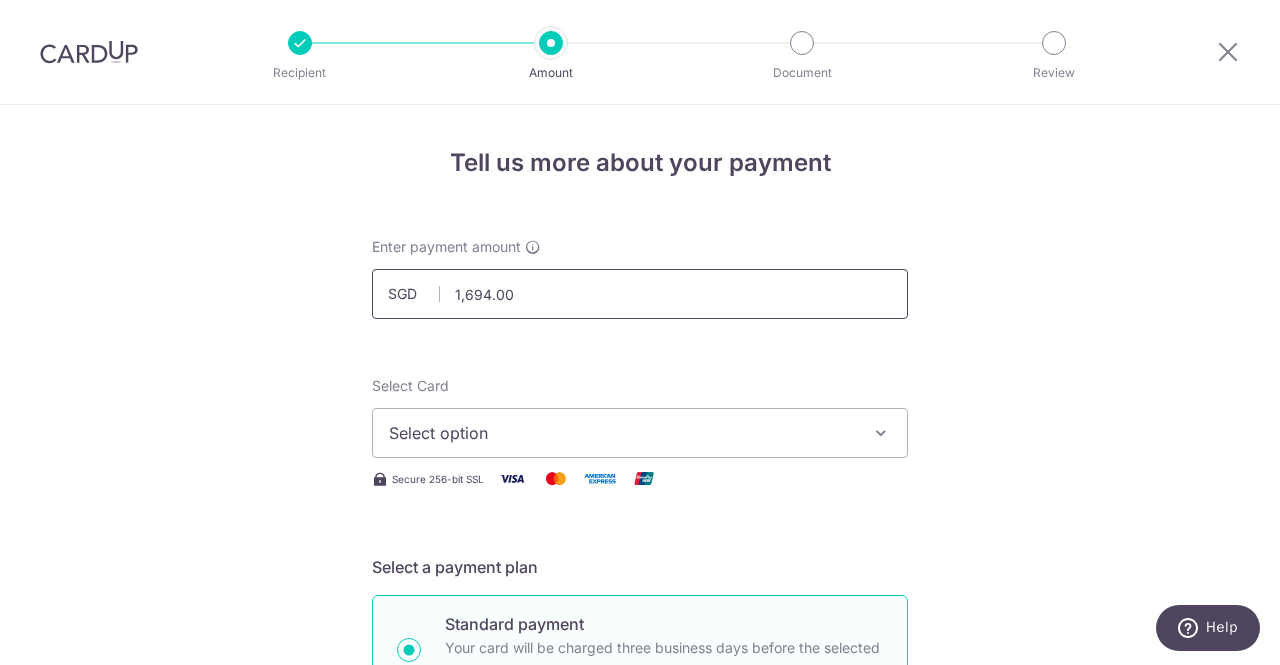 type 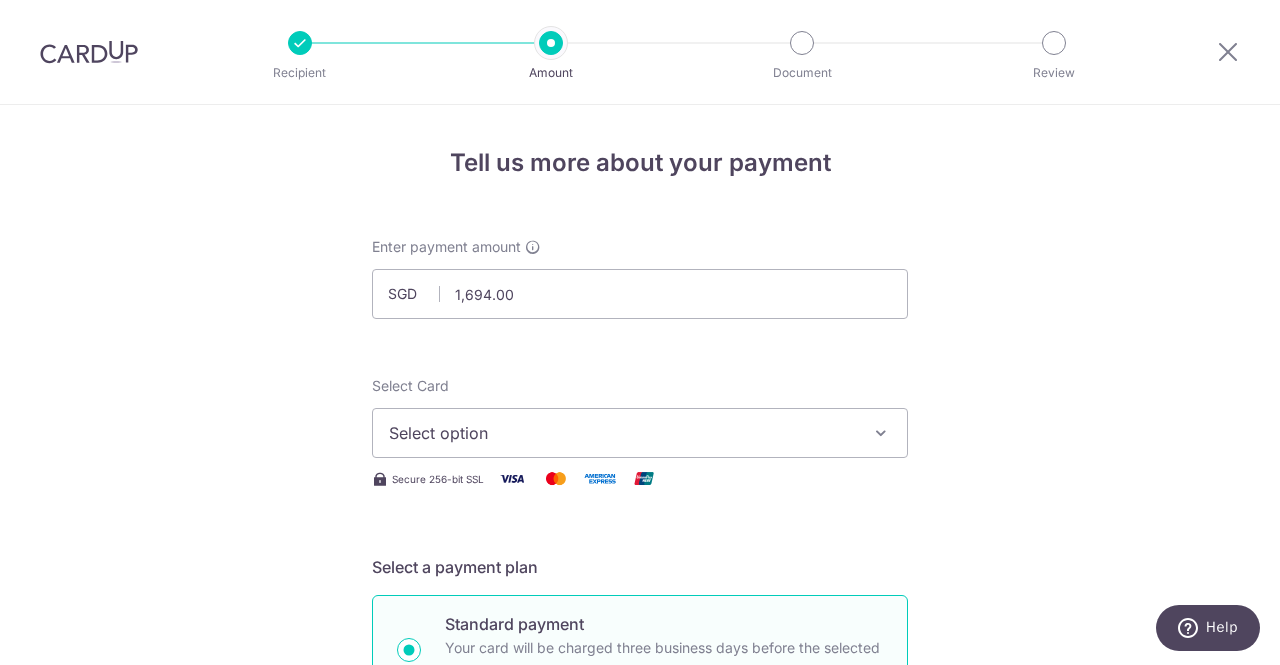 click on "Select option" at bounding box center (622, 433) 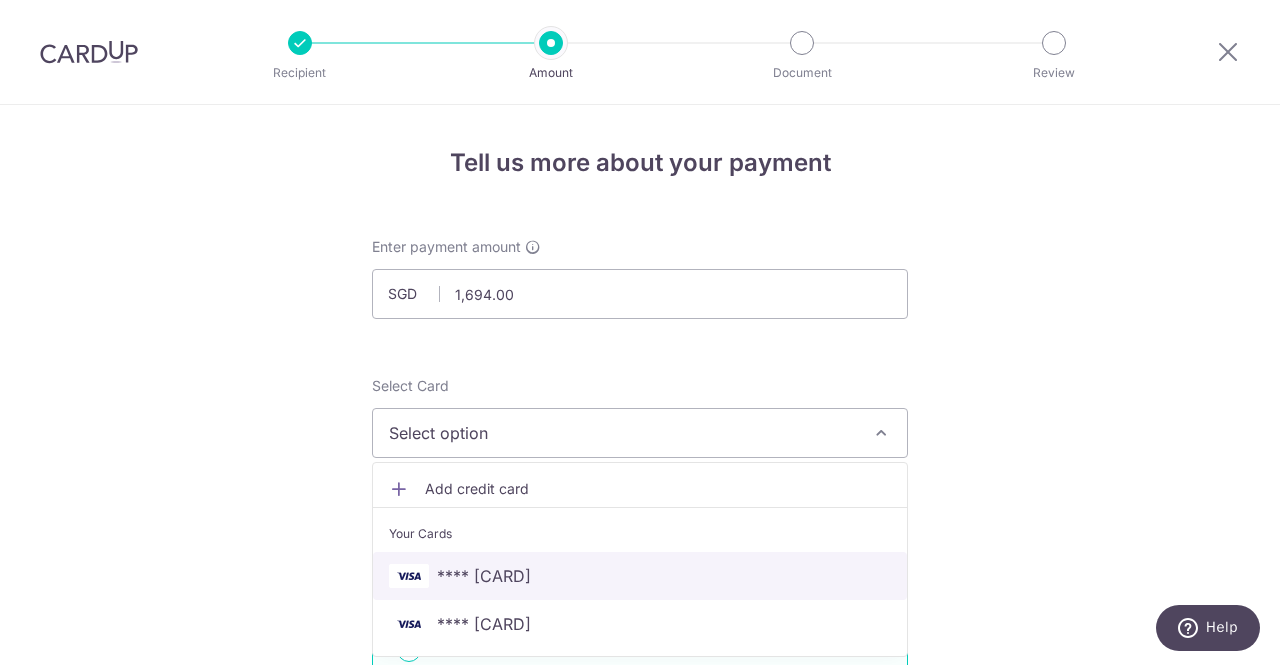 click on "**** [CARD]" at bounding box center [484, 576] 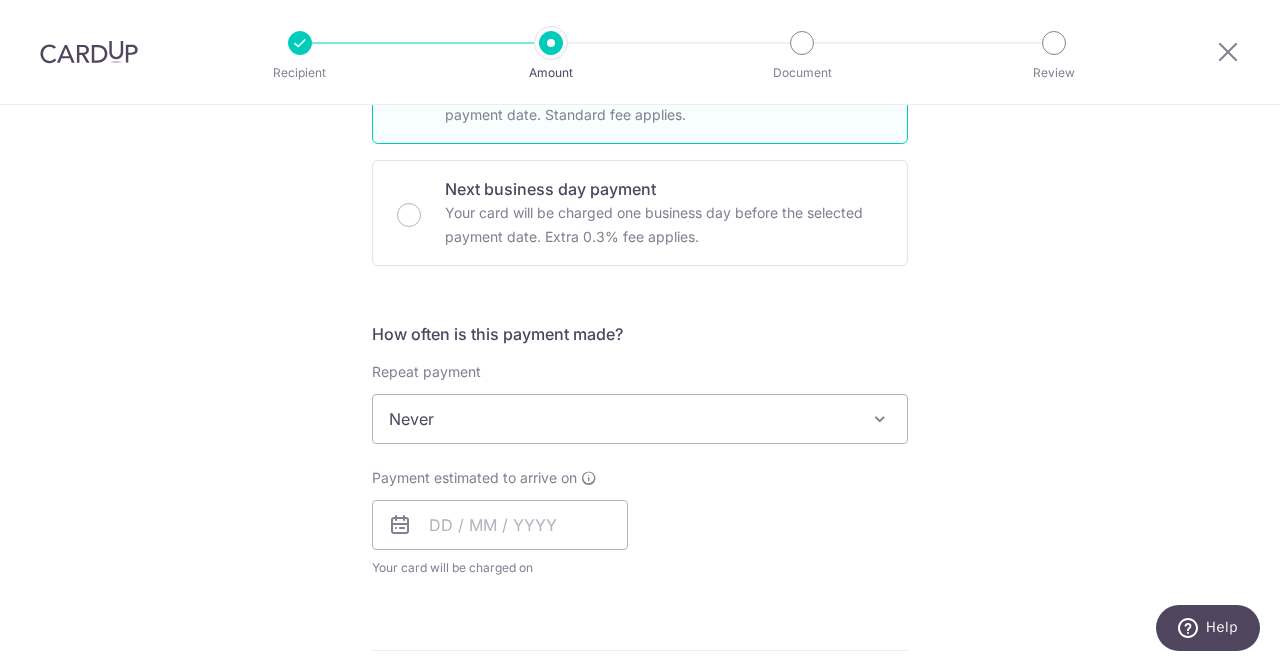 scroll, scrollTop: 561, scrollLeft: 0, axis: vertical 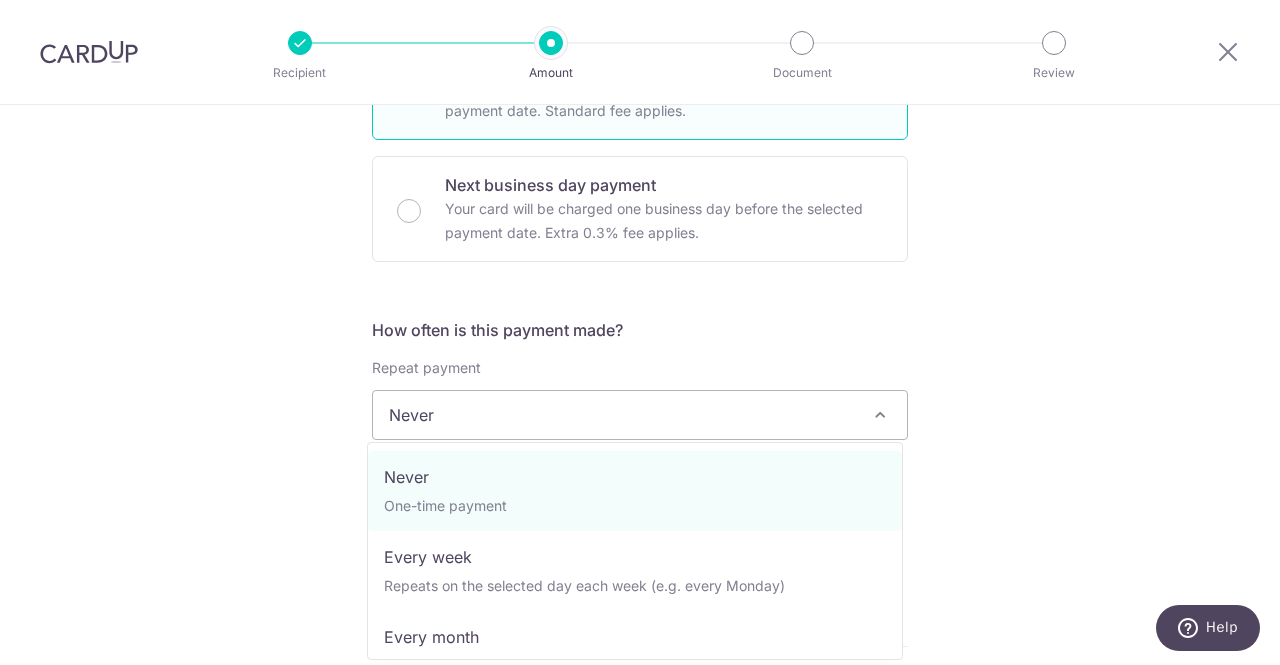click on "Never" at bounding box center [640, 415] 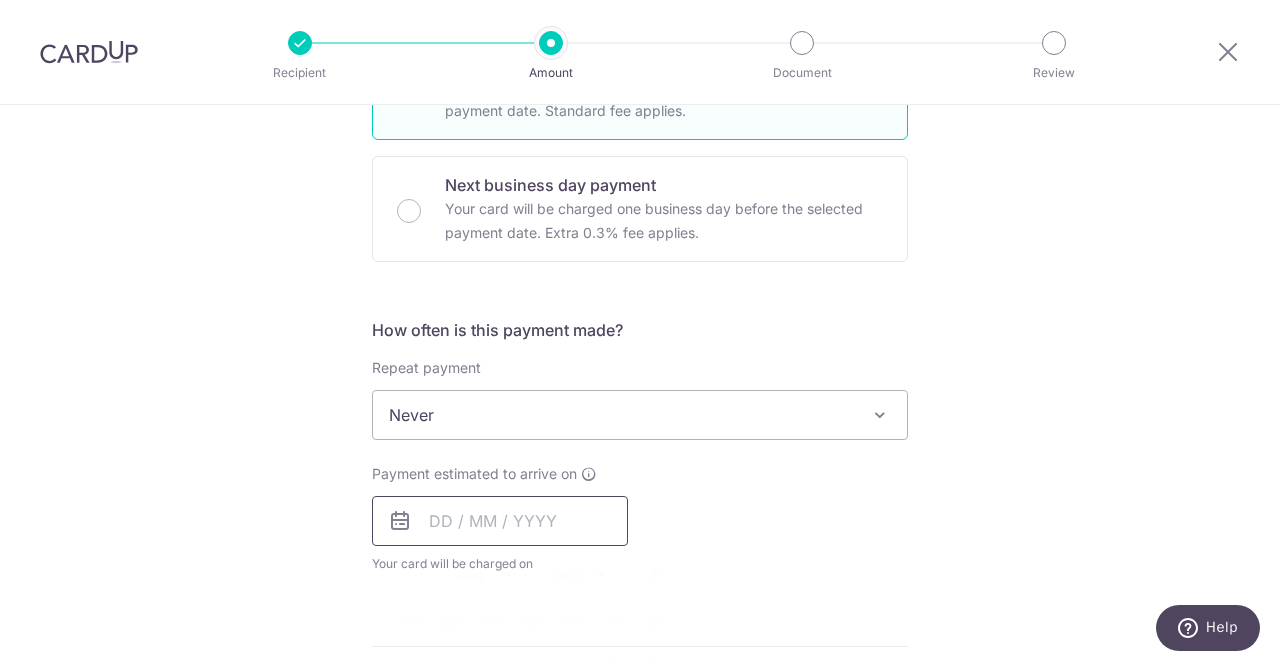 click at bounding box center [500, 521] 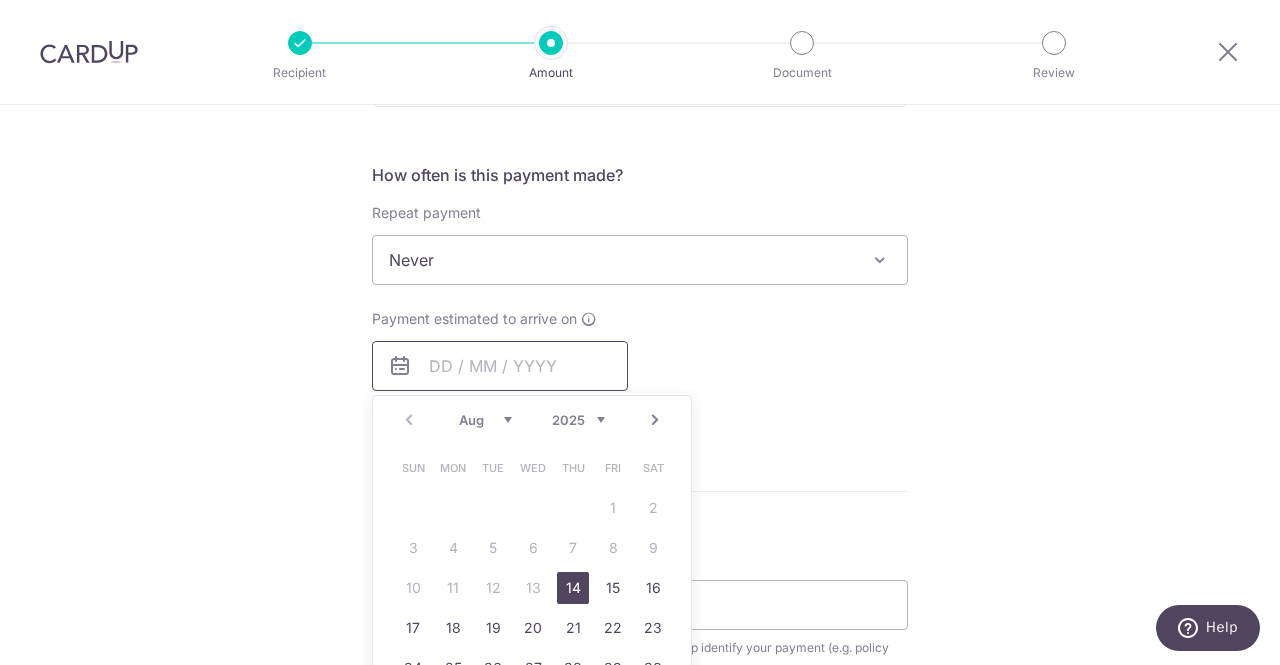 scroll, scrollTop: 717, scrollLeft: 0, axis: vertical 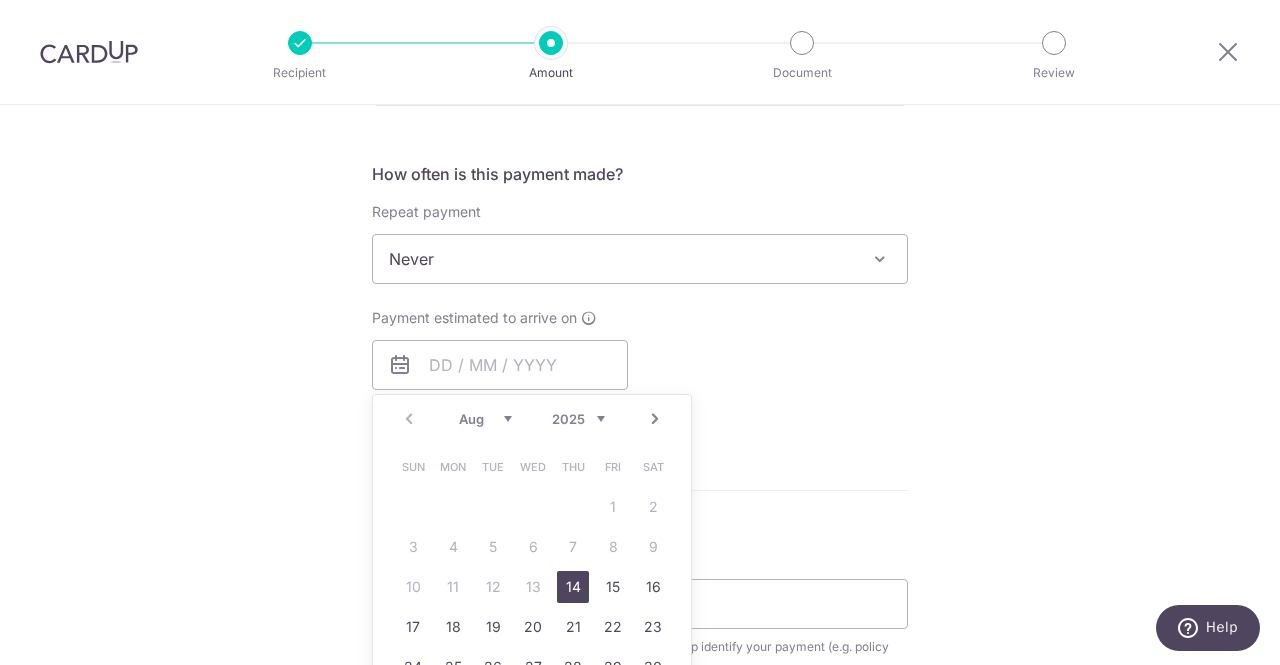 click on "14" at bounding box center [573, 587] 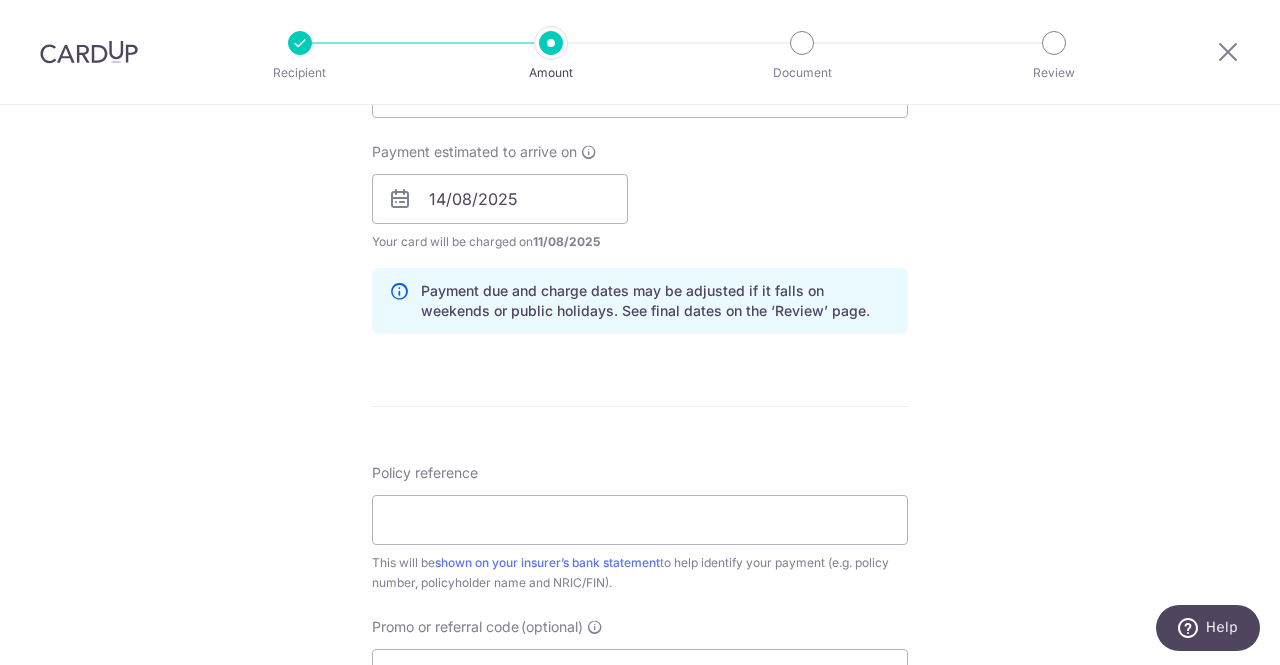 scroll, scrollTop: 893, scrollLeft: 0, axis: vertical 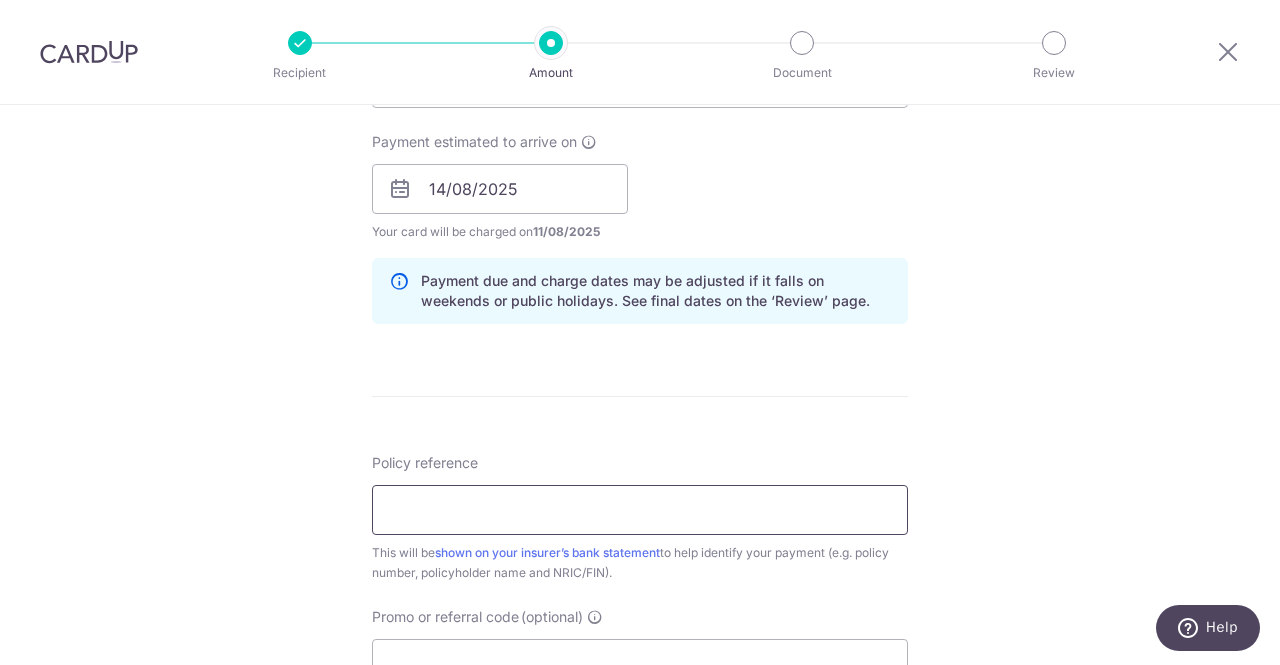 click on "Policy reference" at bounding box center [640, 510] 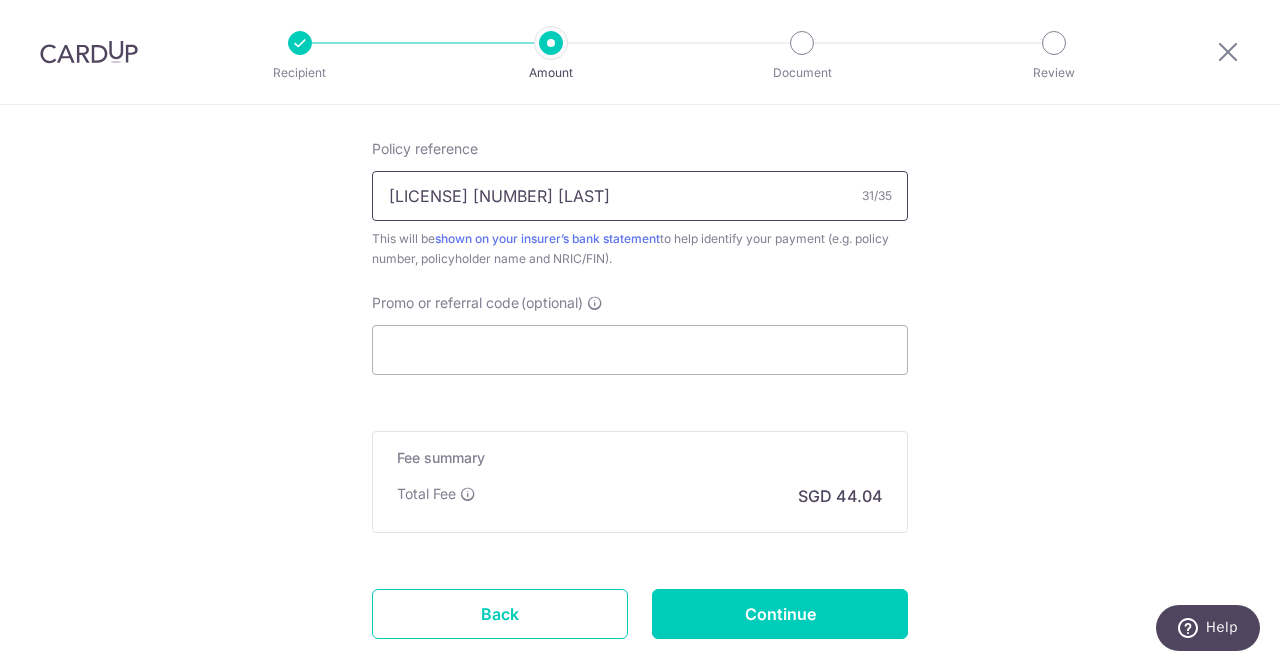 scroll, scrollTop: 1214, scrollLeft: 0, axis: vertical 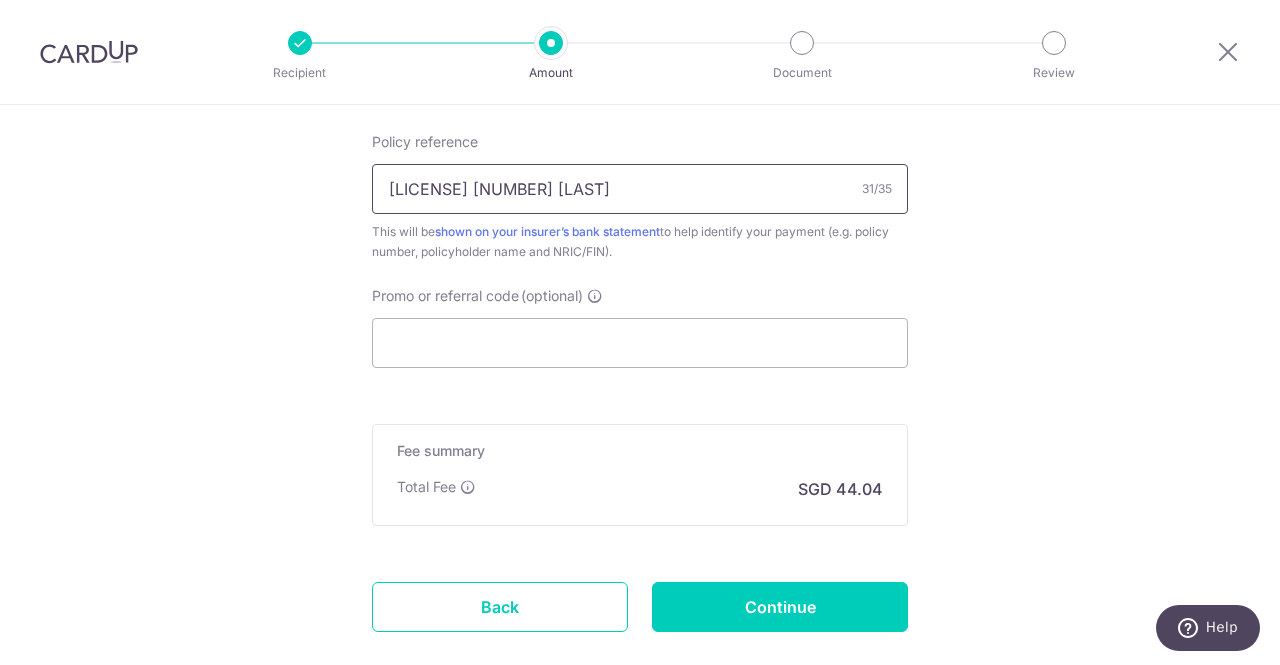 type on "[SSN] [NUMBER] [FIRST] [LAST]" 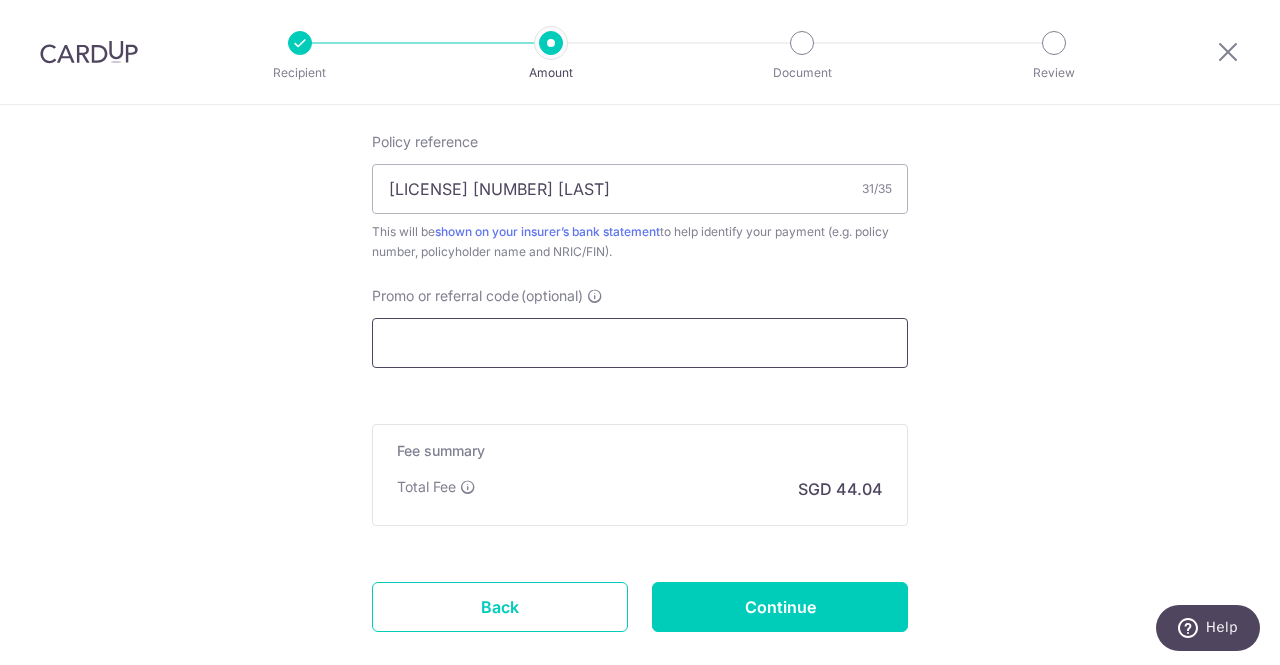 click on "Promo or referral code
(optional)" at bounding box center (640, 343) 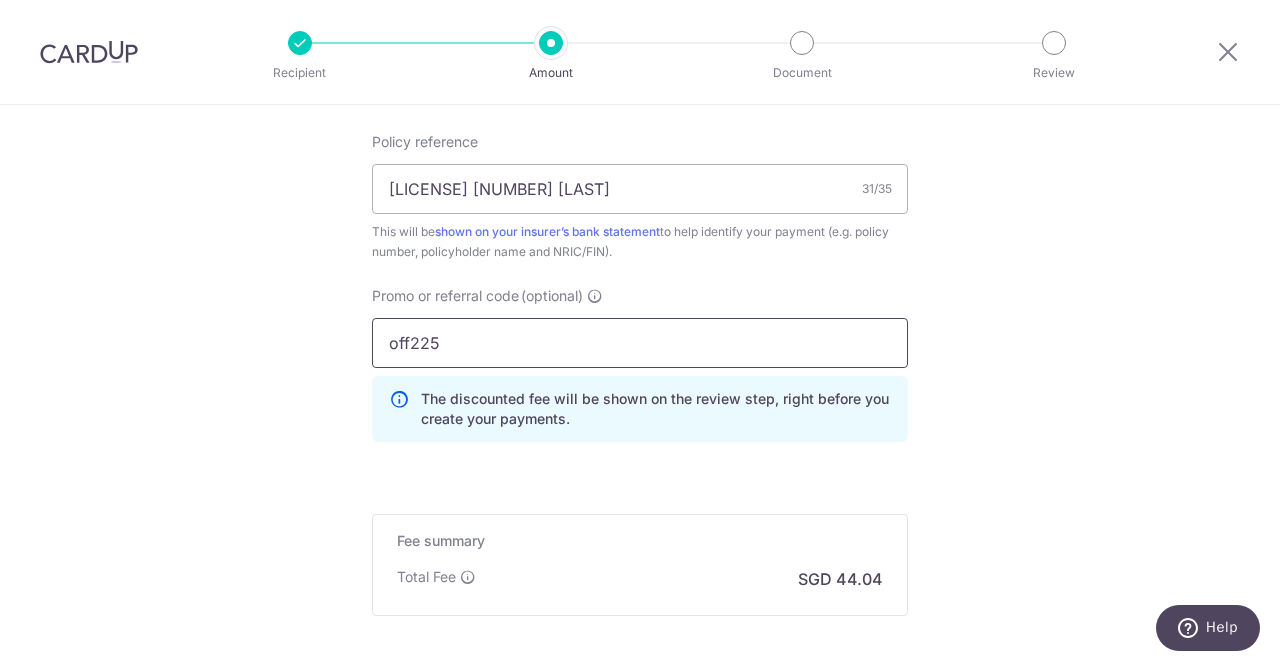 type on "off225" 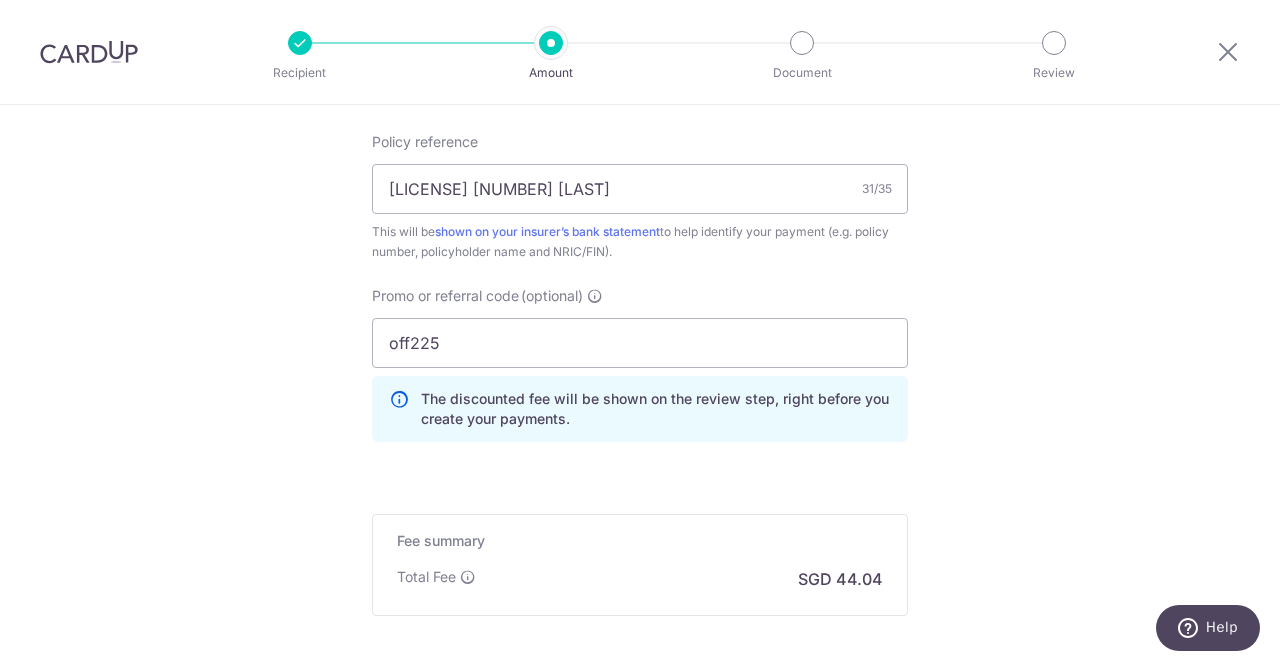 click on "The discounted fee will be shown on the review step, right before you create your payments." at bounding box center [640, 409] 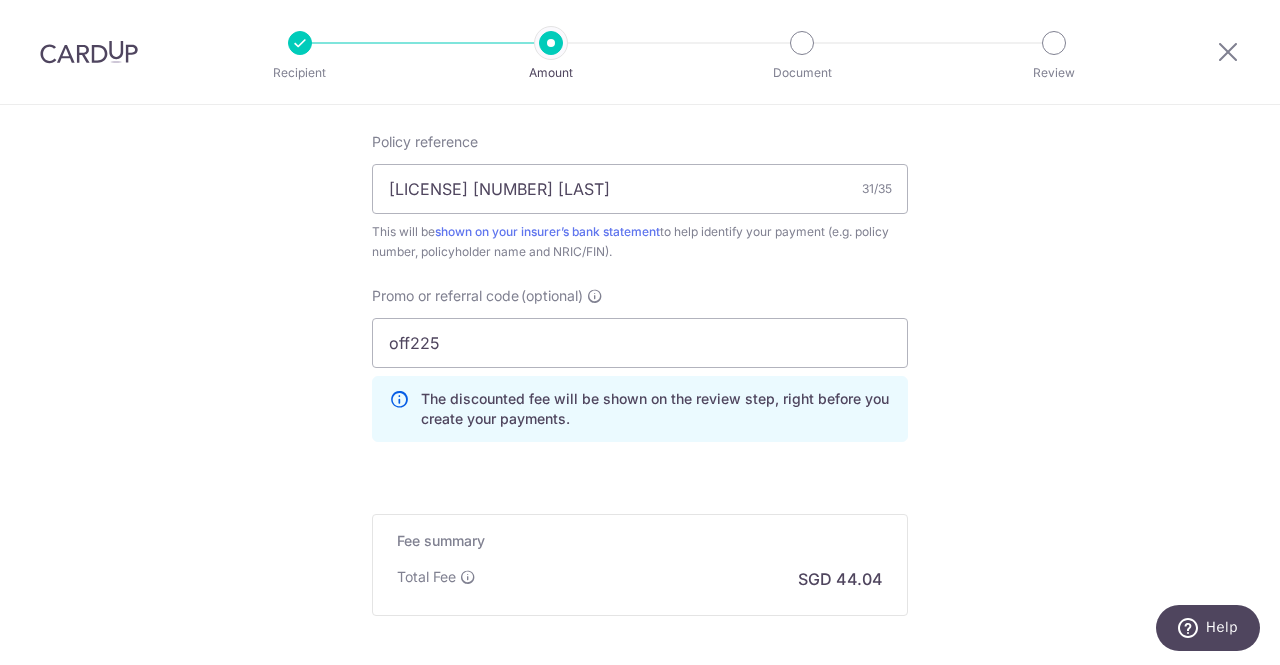 scroll, scrollTop: 1375, scrollLeft: 0, axis: vertical 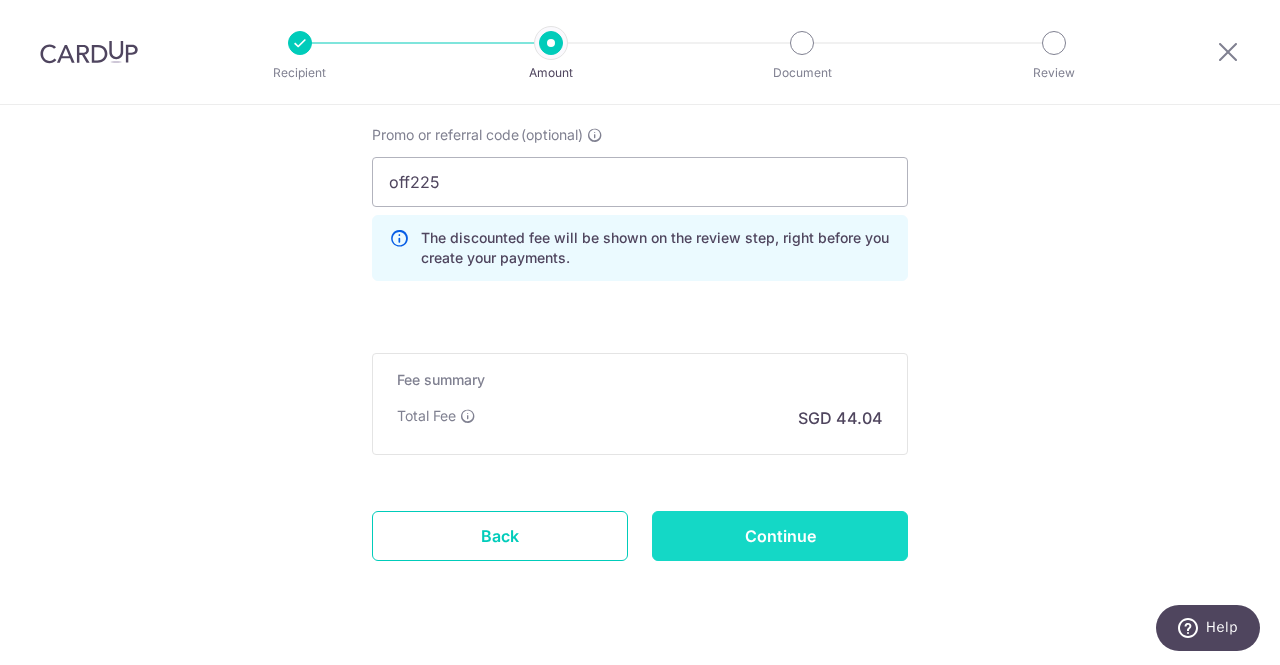 click on "Continue" at bounding box center (780, 536) 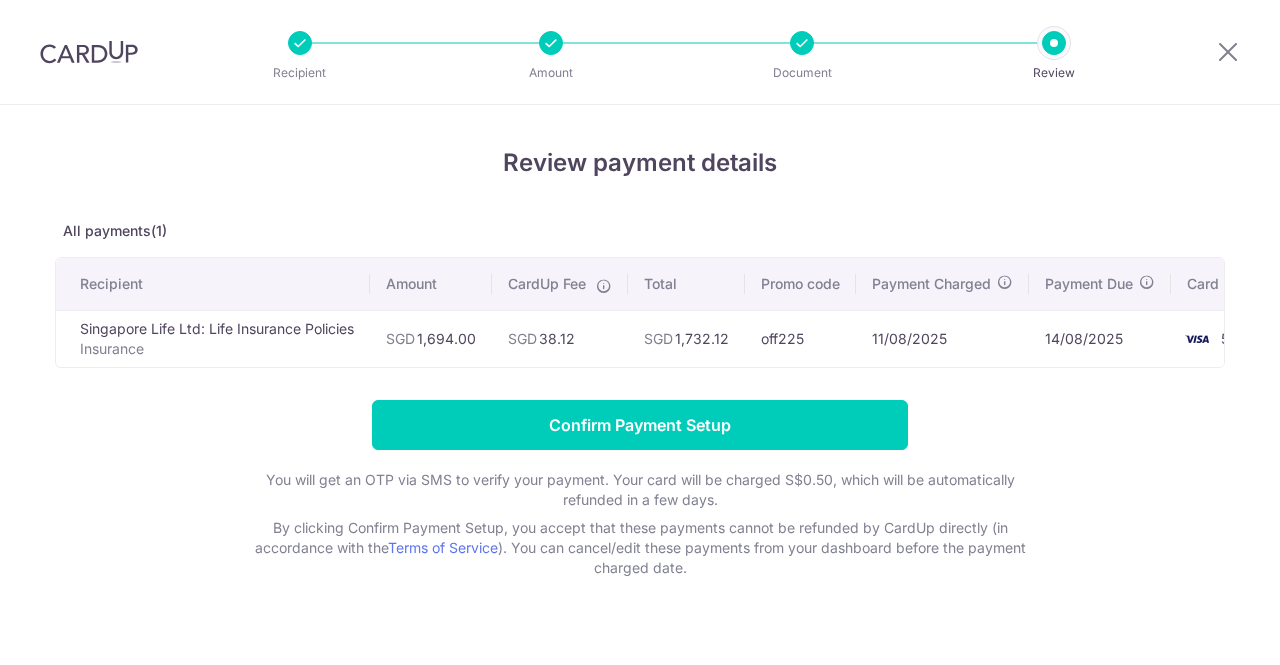 scroll, scrollTop: 0, scrollLeft: 0, axis: both 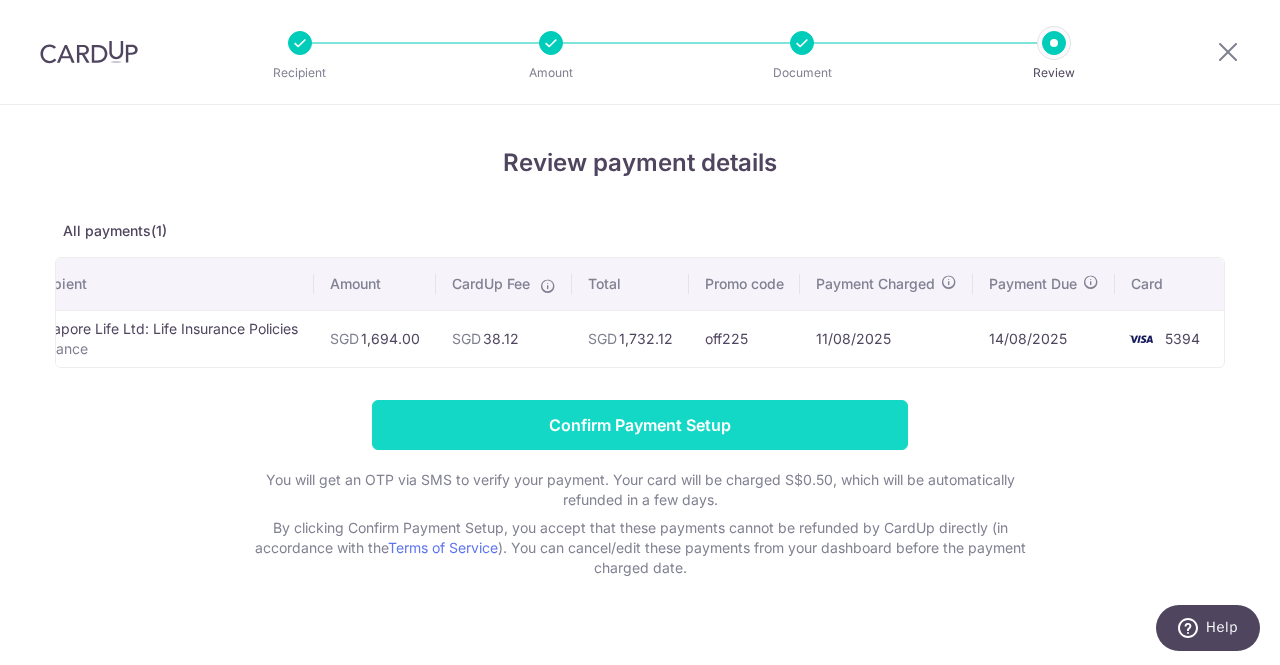 click on "Confirm Payment Setup" at bounding box center [640, 425] 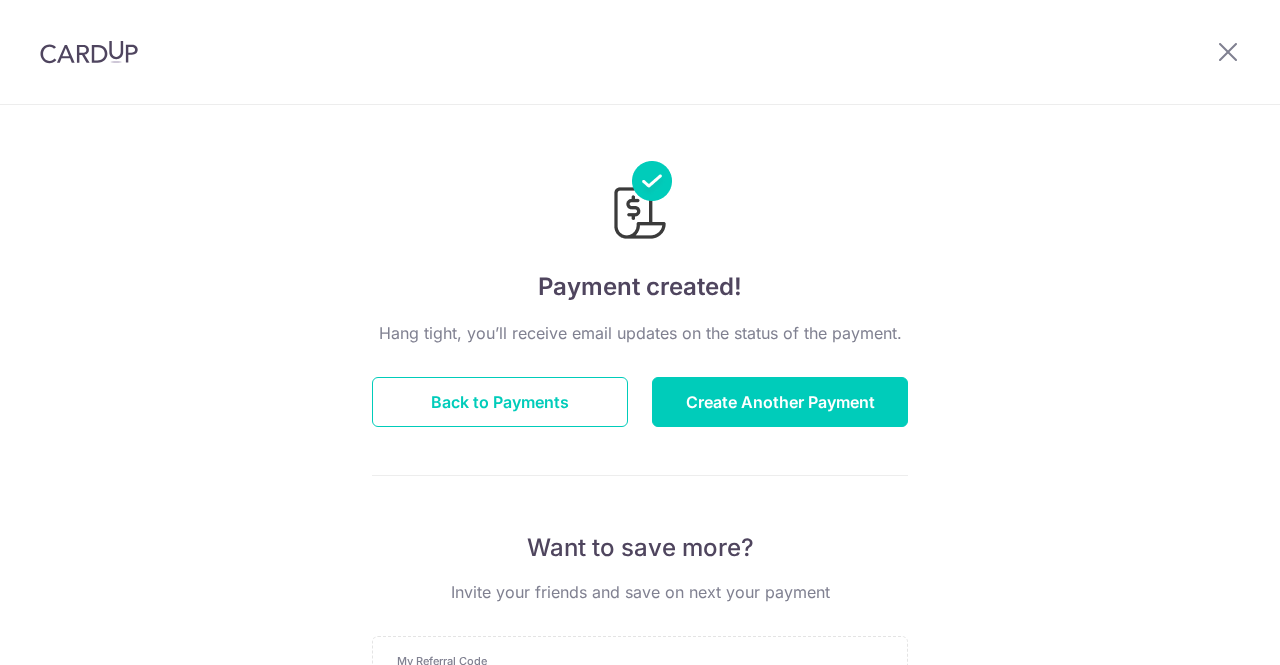 scroll, scrollTop: 0, scrollLeft: 0, axis: both 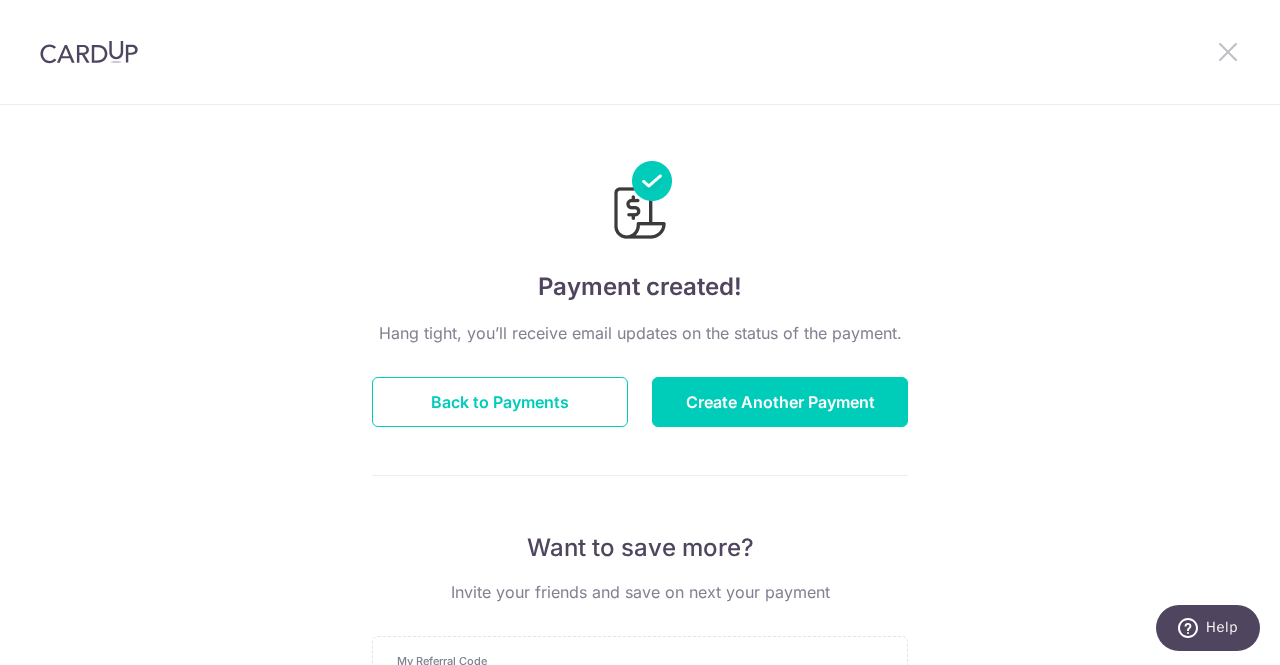 click at bounding box center [1228, 51] 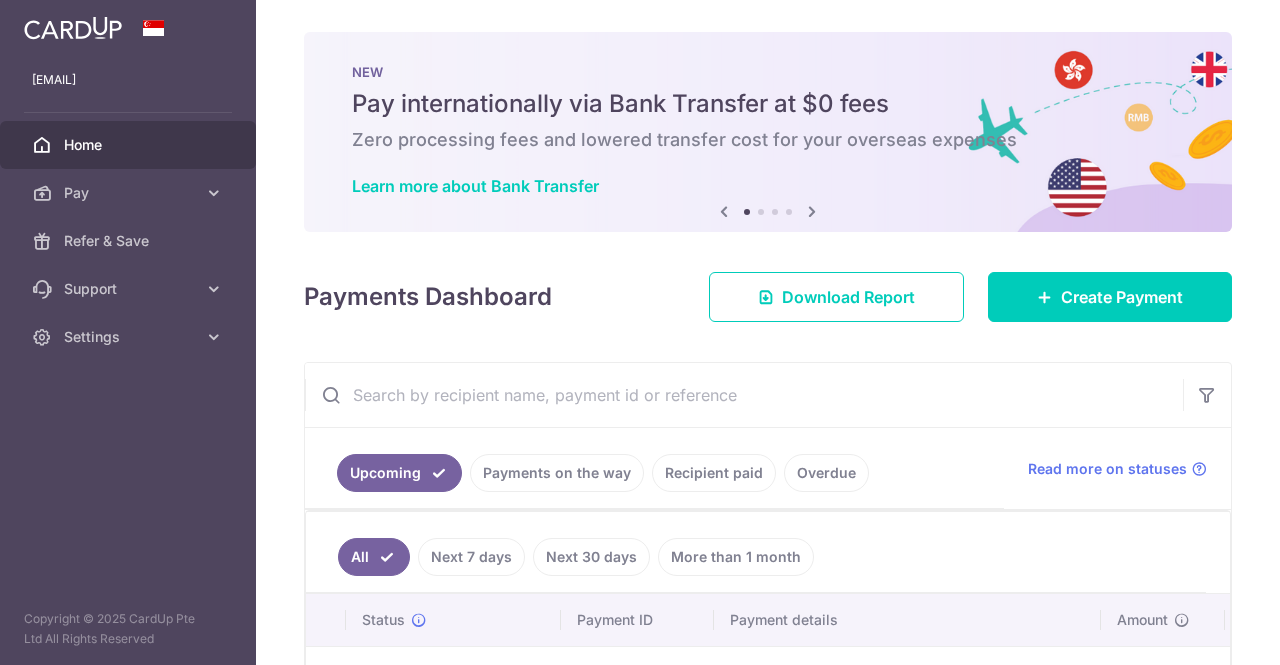 scroll, scrollTop: 0, scrollLeft: 0, axis: both 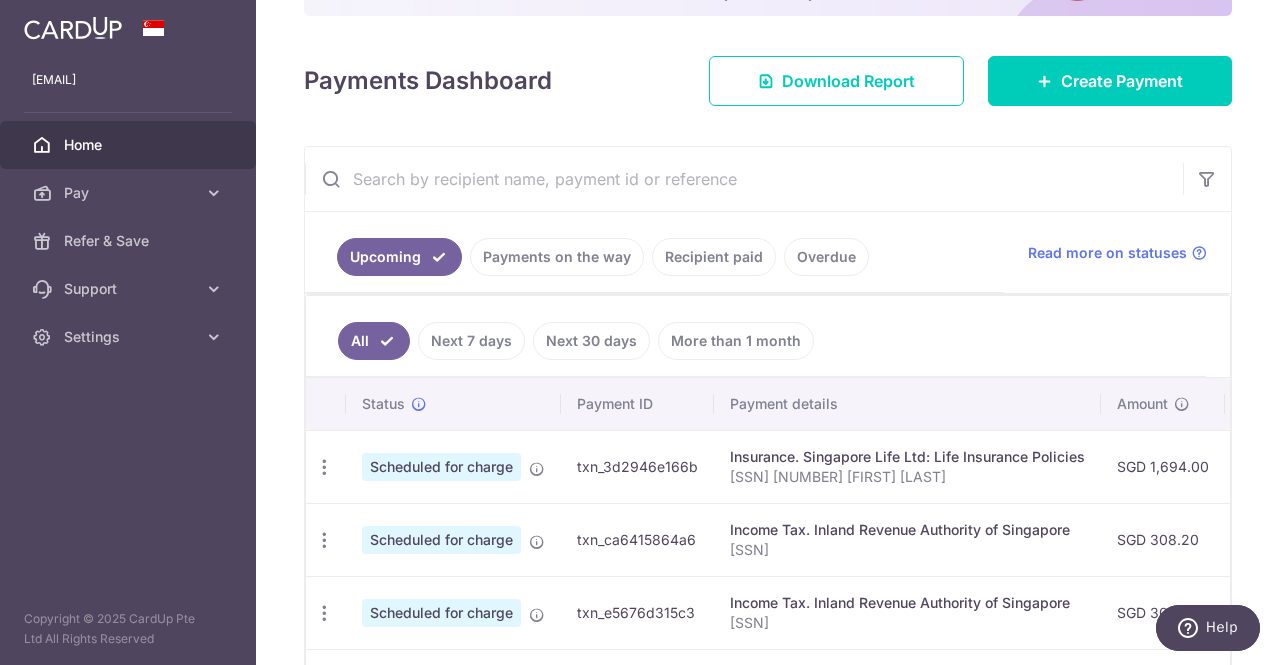 click on "Recipient paid" at bounding box center (714, 257) 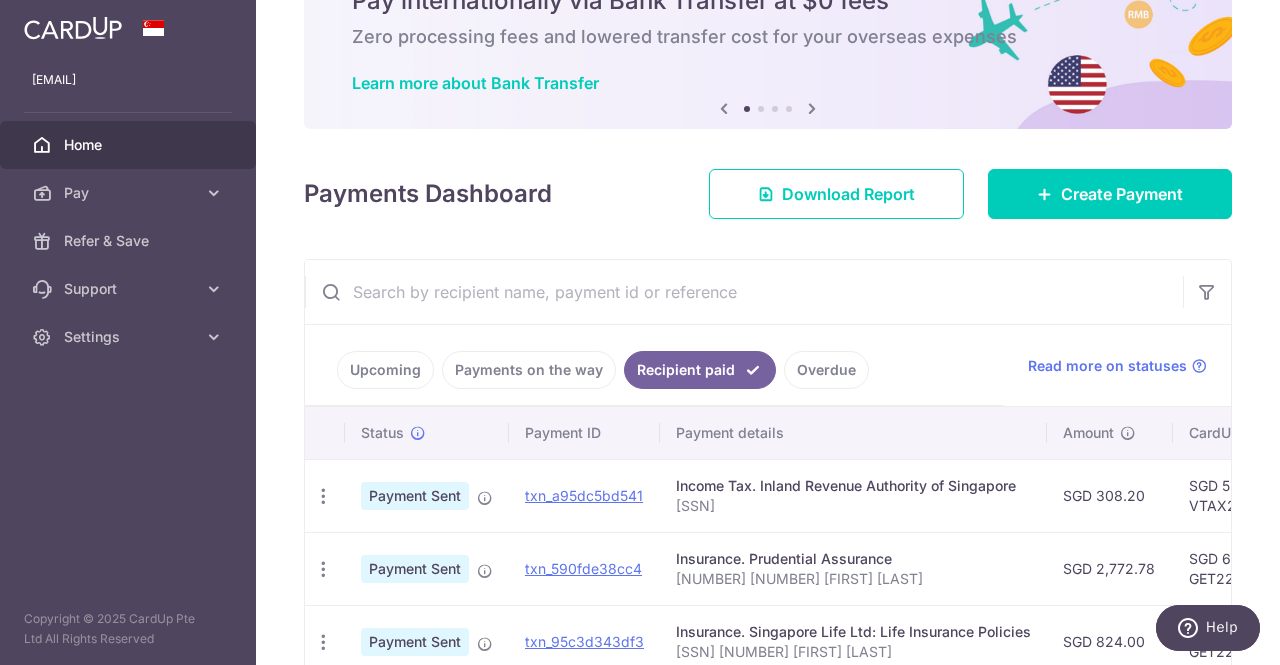 scroll, scrollTop: 216, scrollLeft: 0, axis: vertical 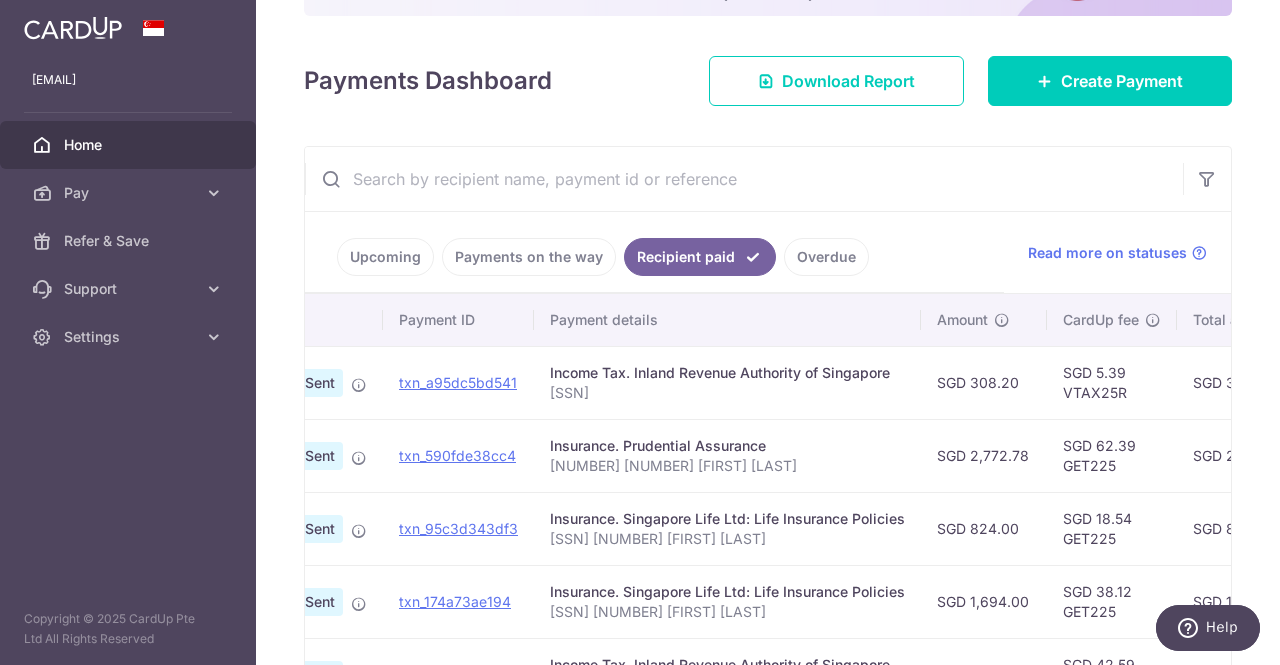 click on "Upcoming" at bounding box center (385, 257) 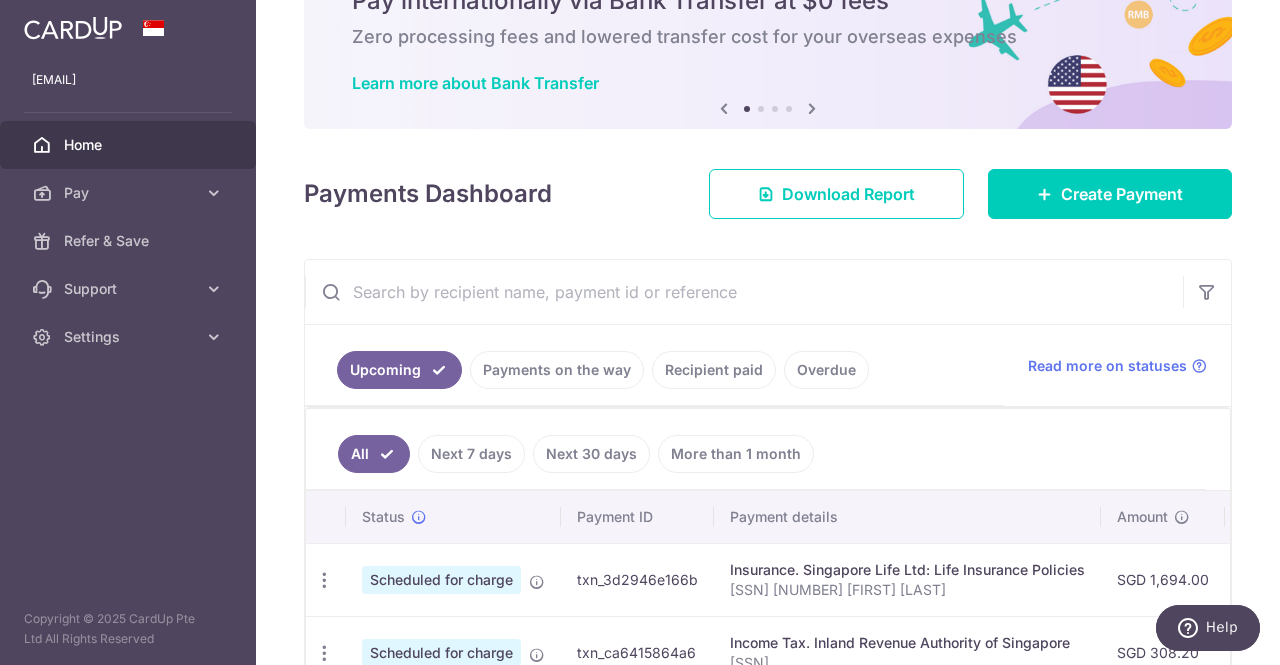 scroll, scrollTop: 216, scrollLeft: 0, axis: vertical 